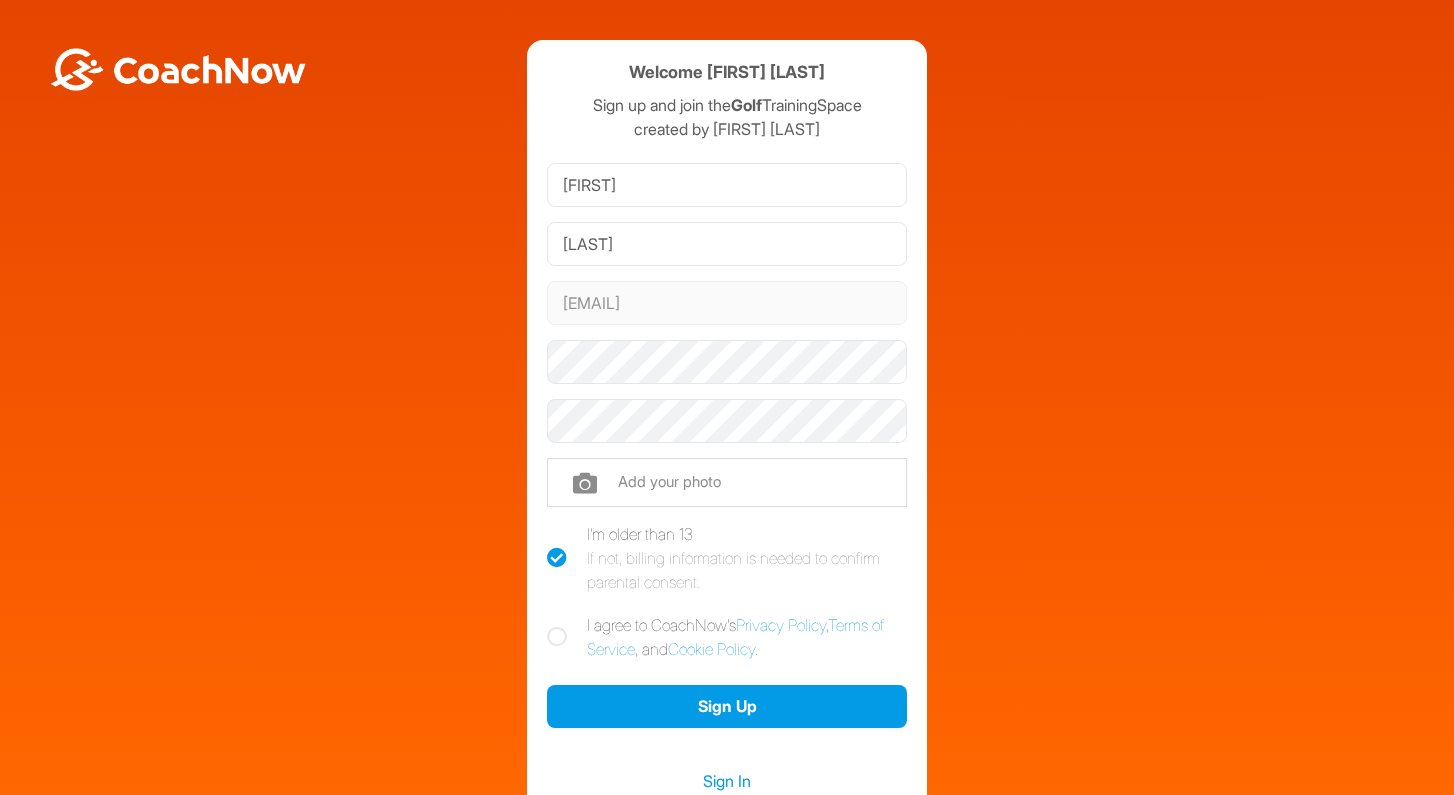 scroll, scrollTop: 0, scrollLeft: 0, axis: both 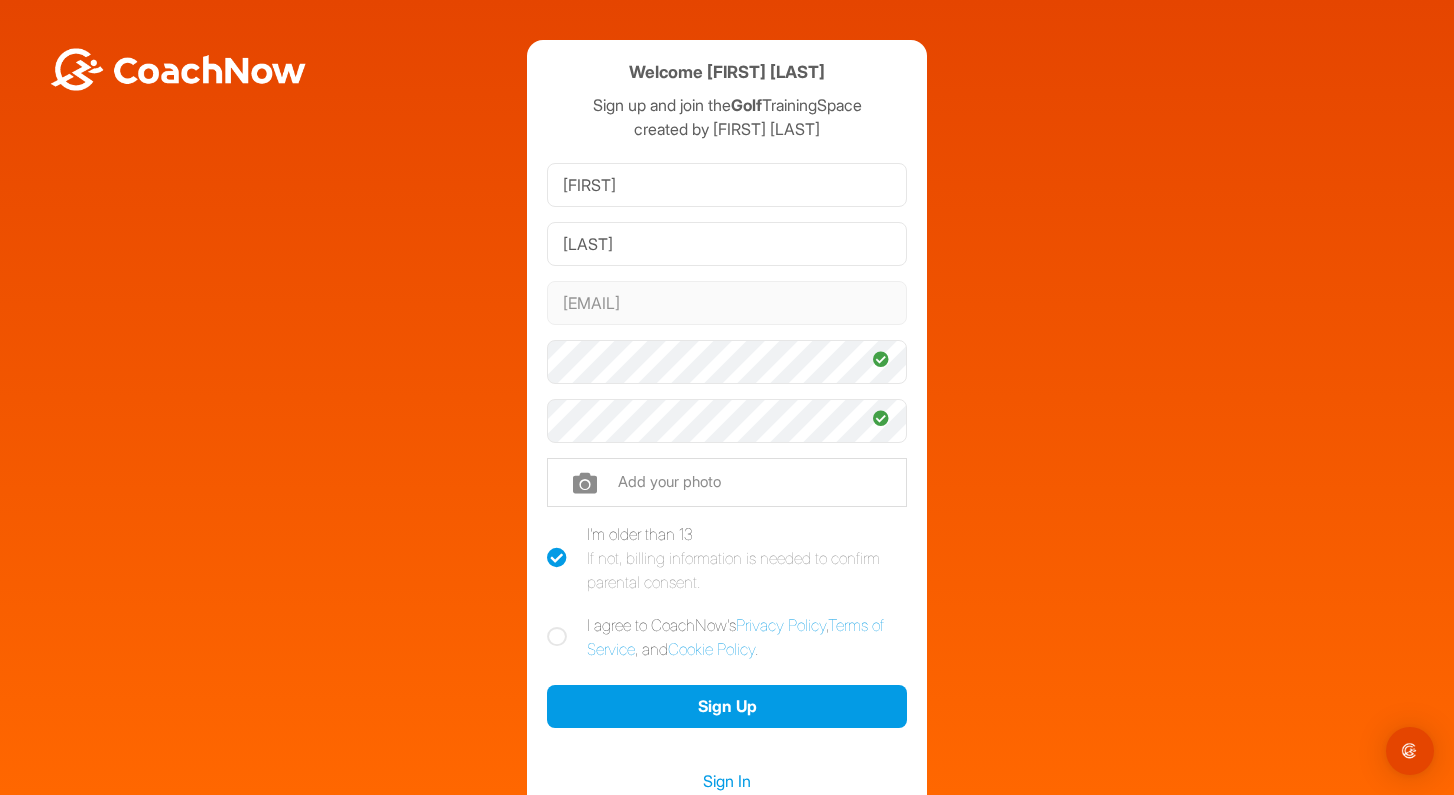 click at bounding box center [557, 637] 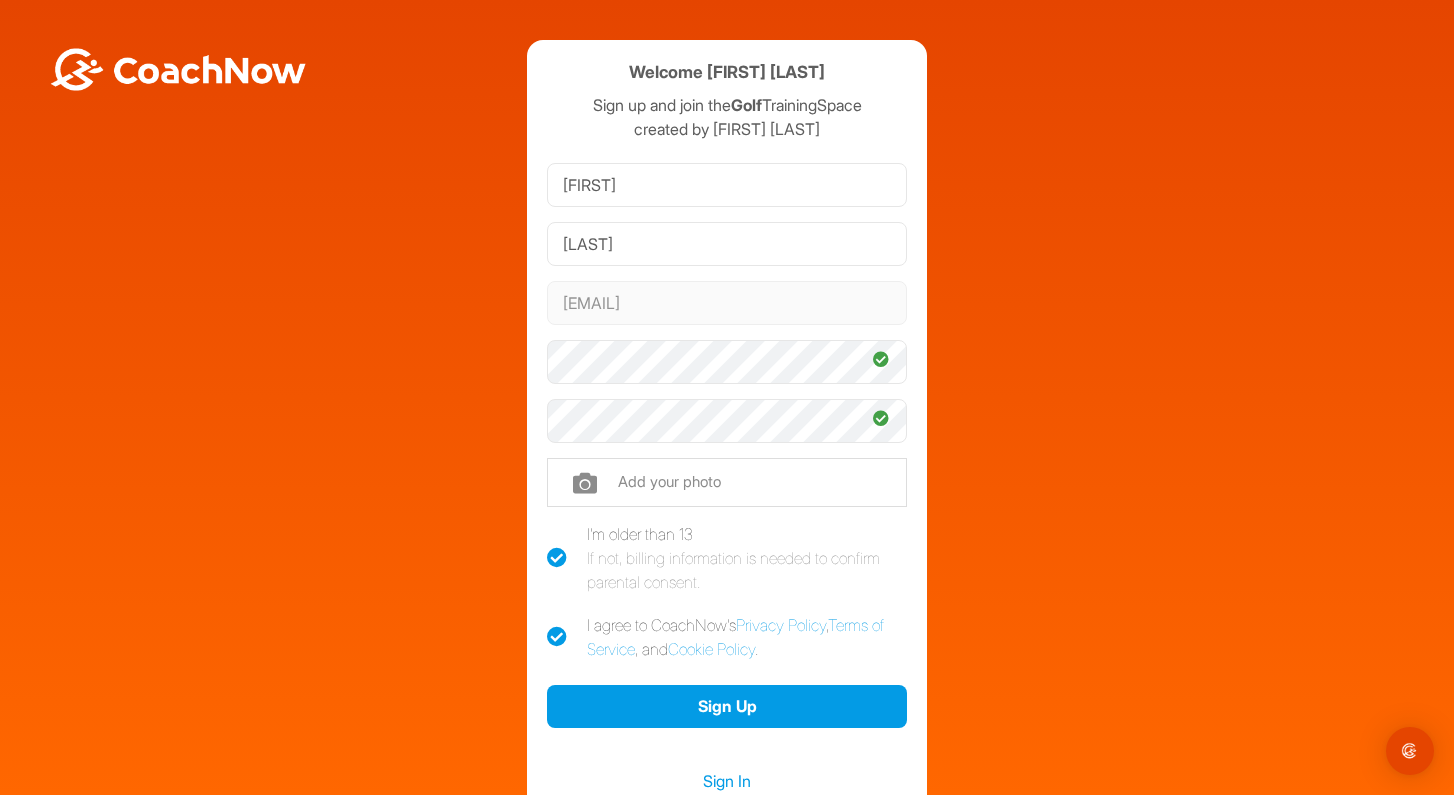click at bounding box center (727, 482) 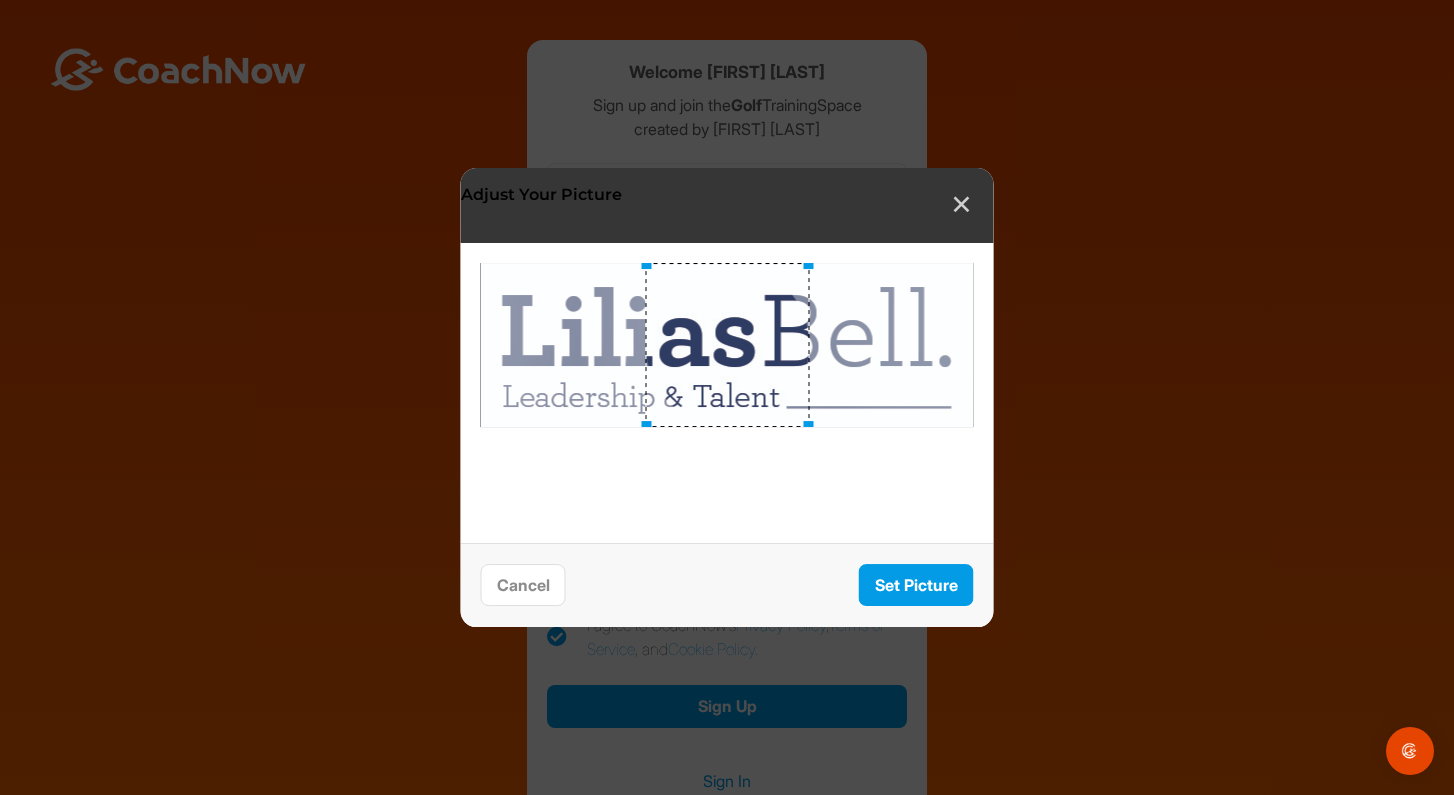 click on "✕" at bounding box center [961, 205] 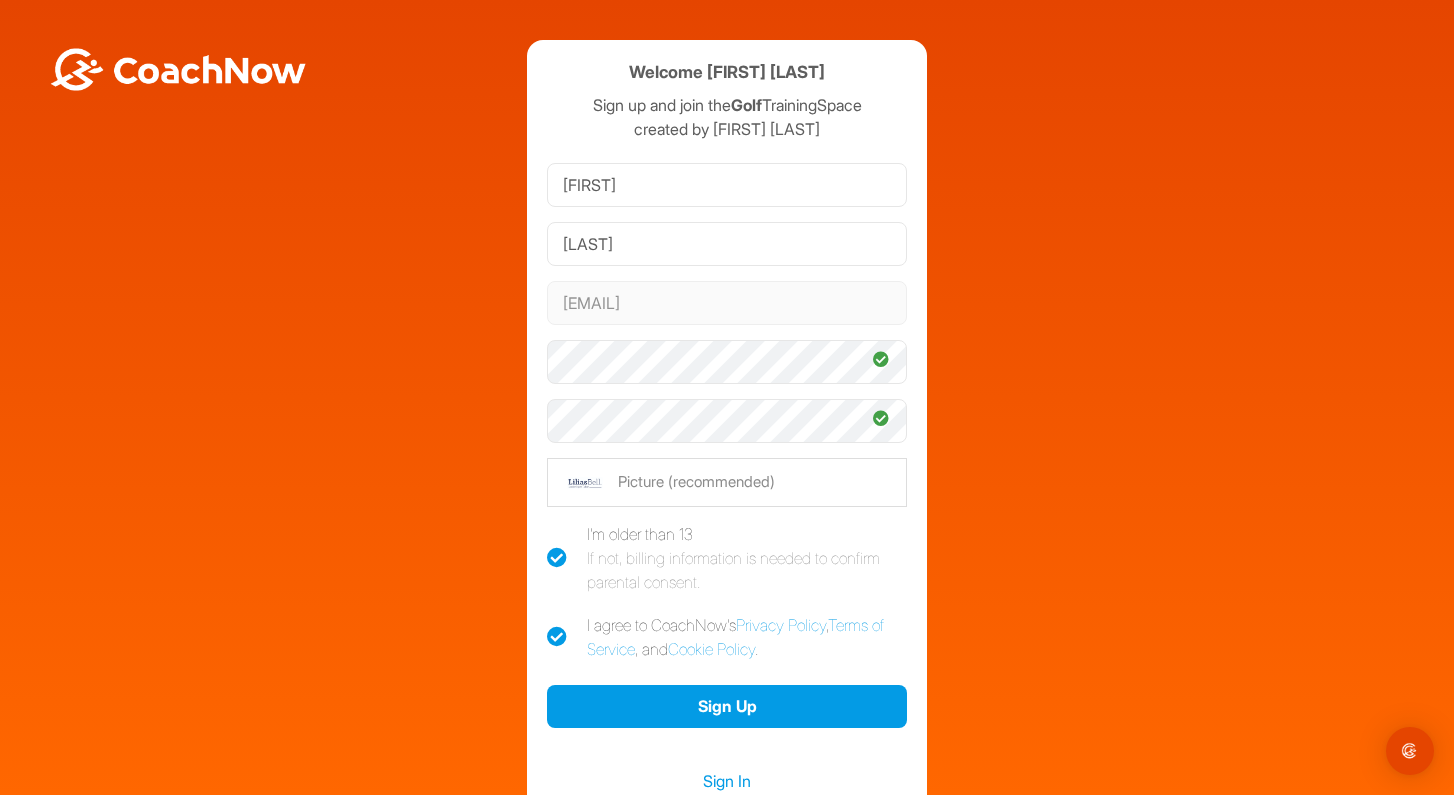 click at bounding box center (727, 482) 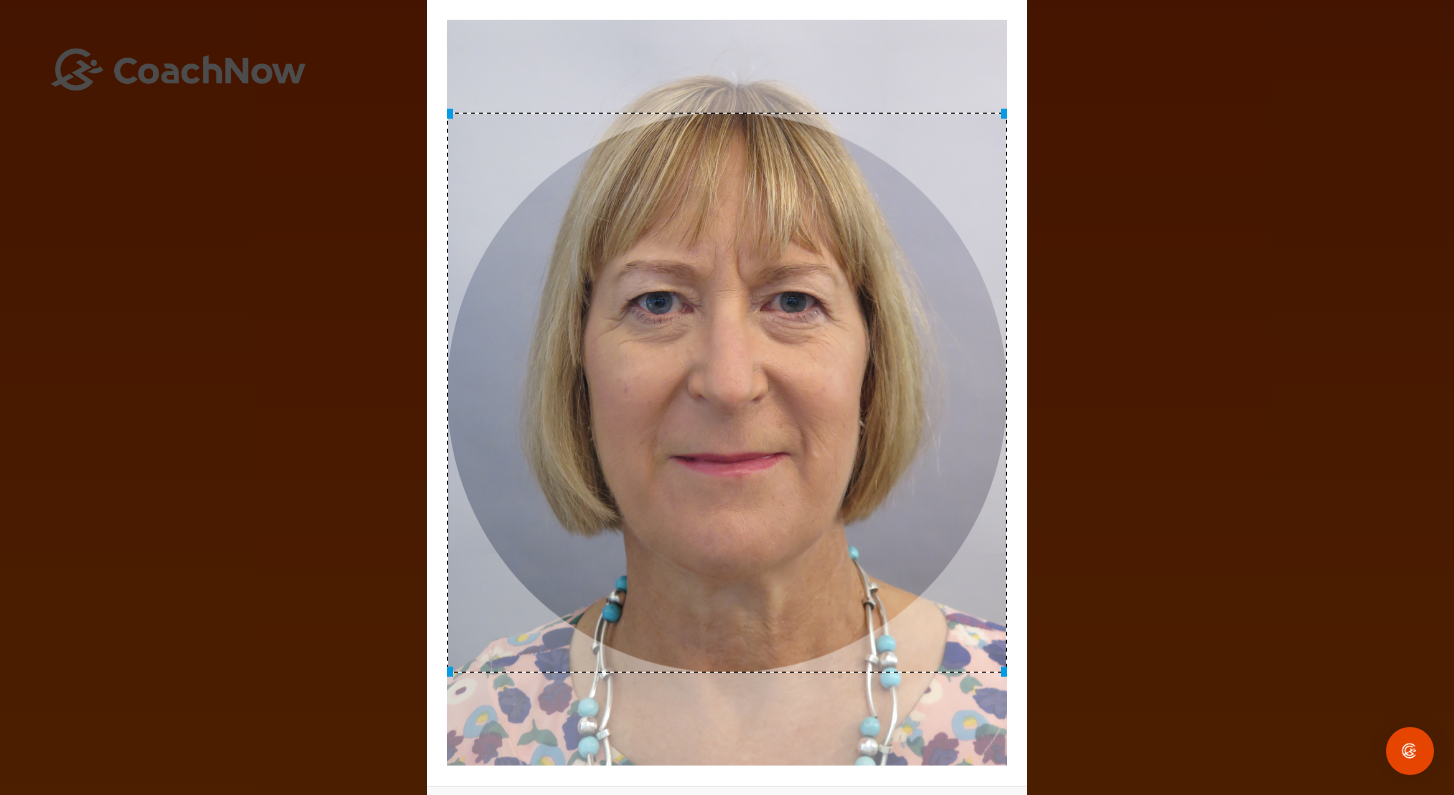 click at bounding box center [727, 392] 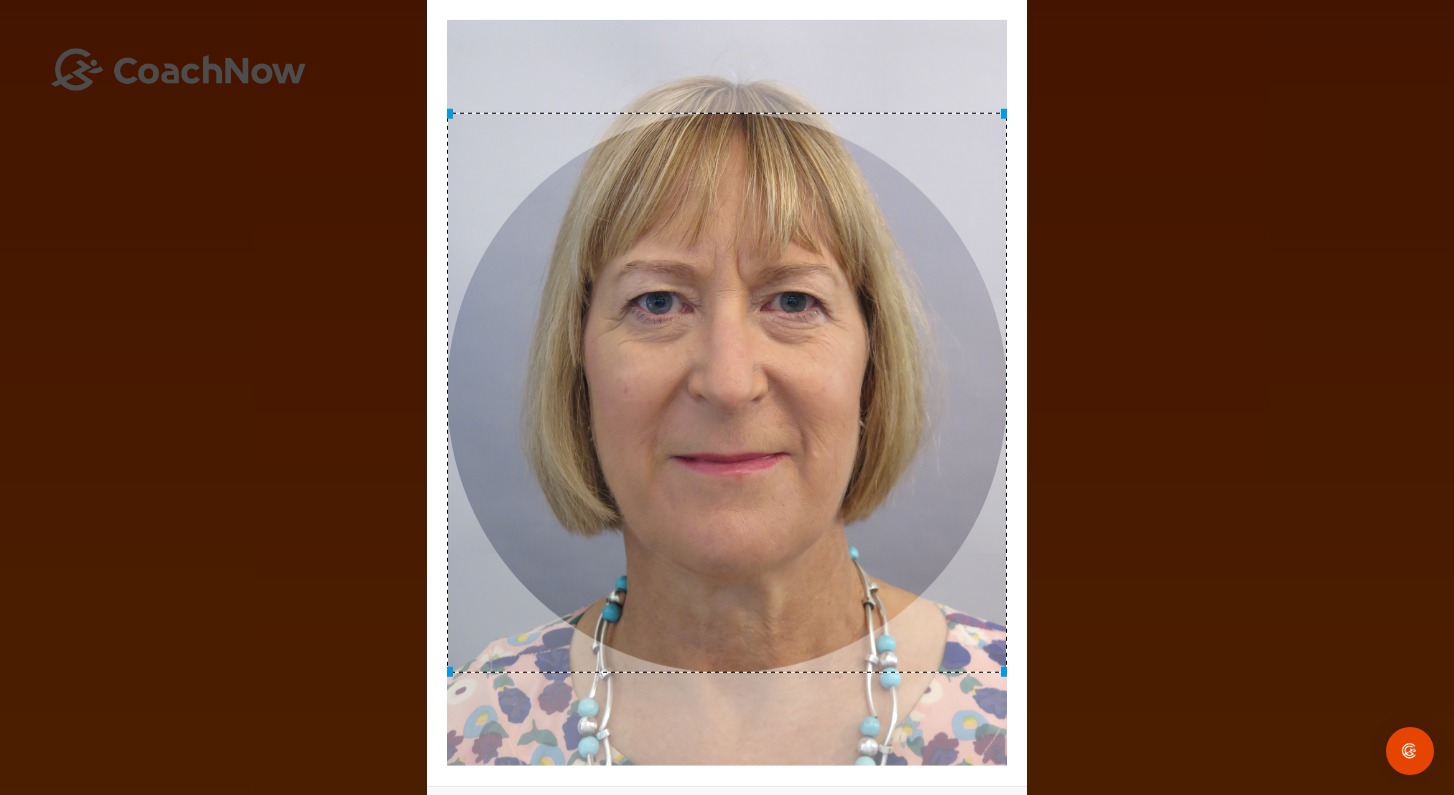 click at bounding box center [727, 392] 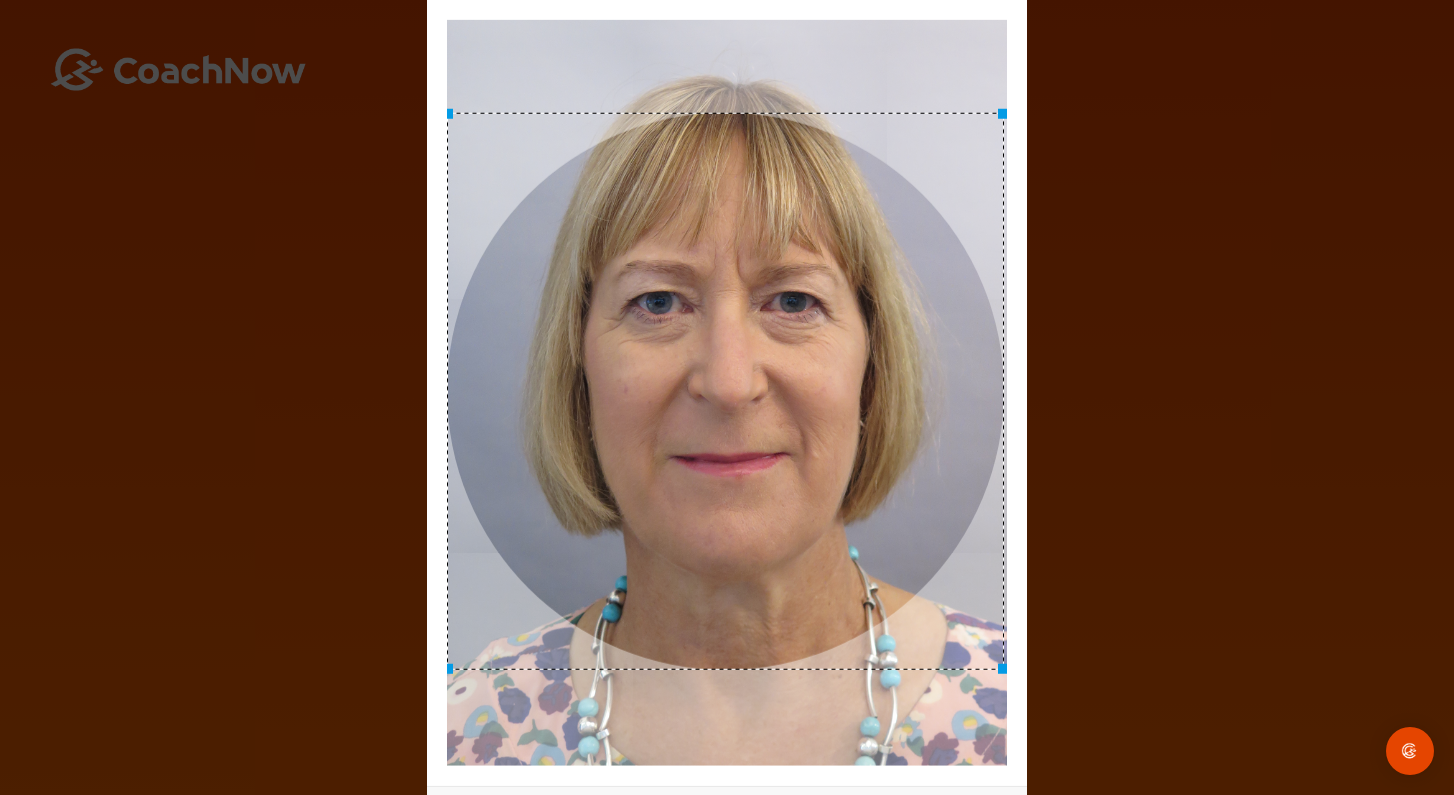 drag, startPoint x: 1002, startPoint y: 669, endPoint x: 999, endPoint y: 647, distance: 22.203604 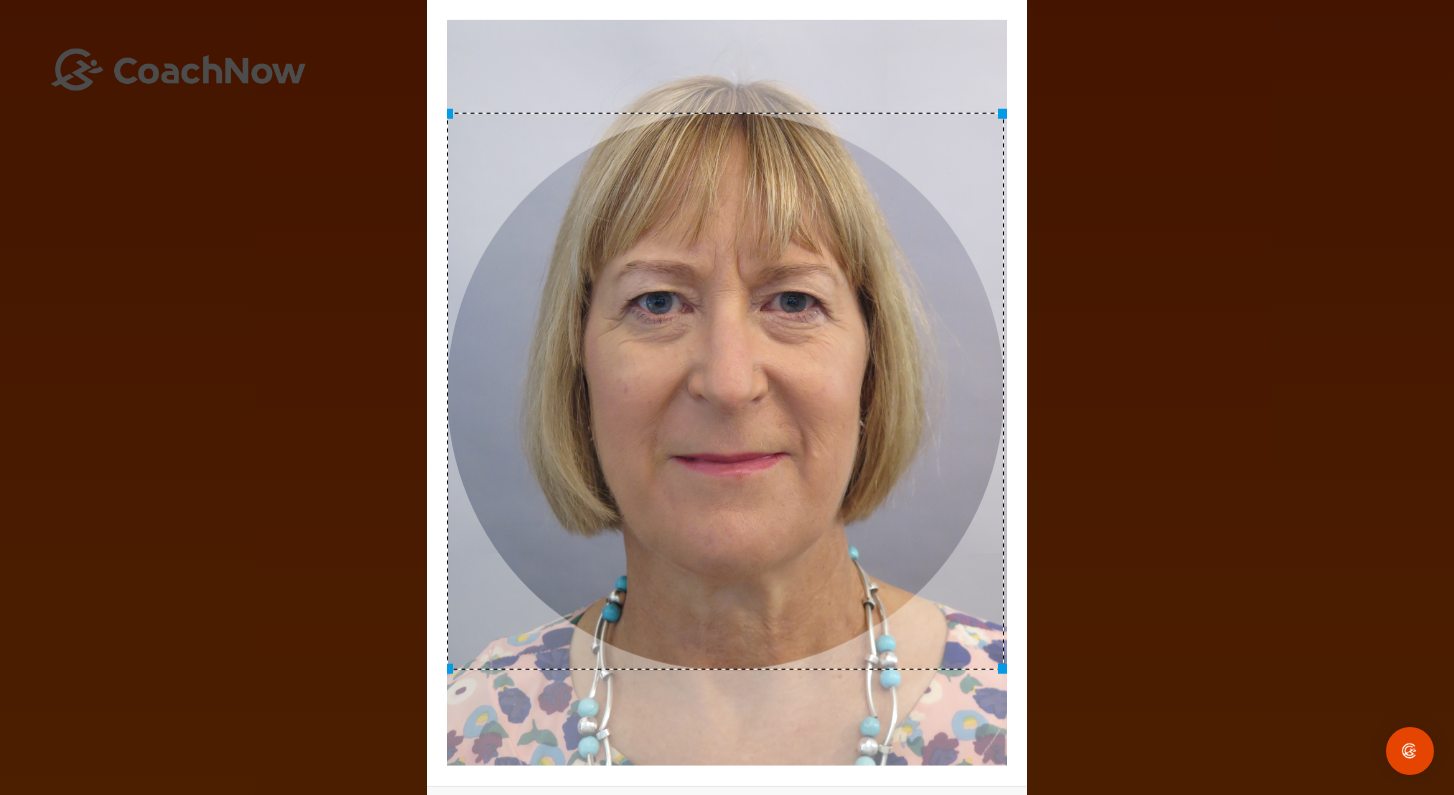 click at bounding box center (727, 392) 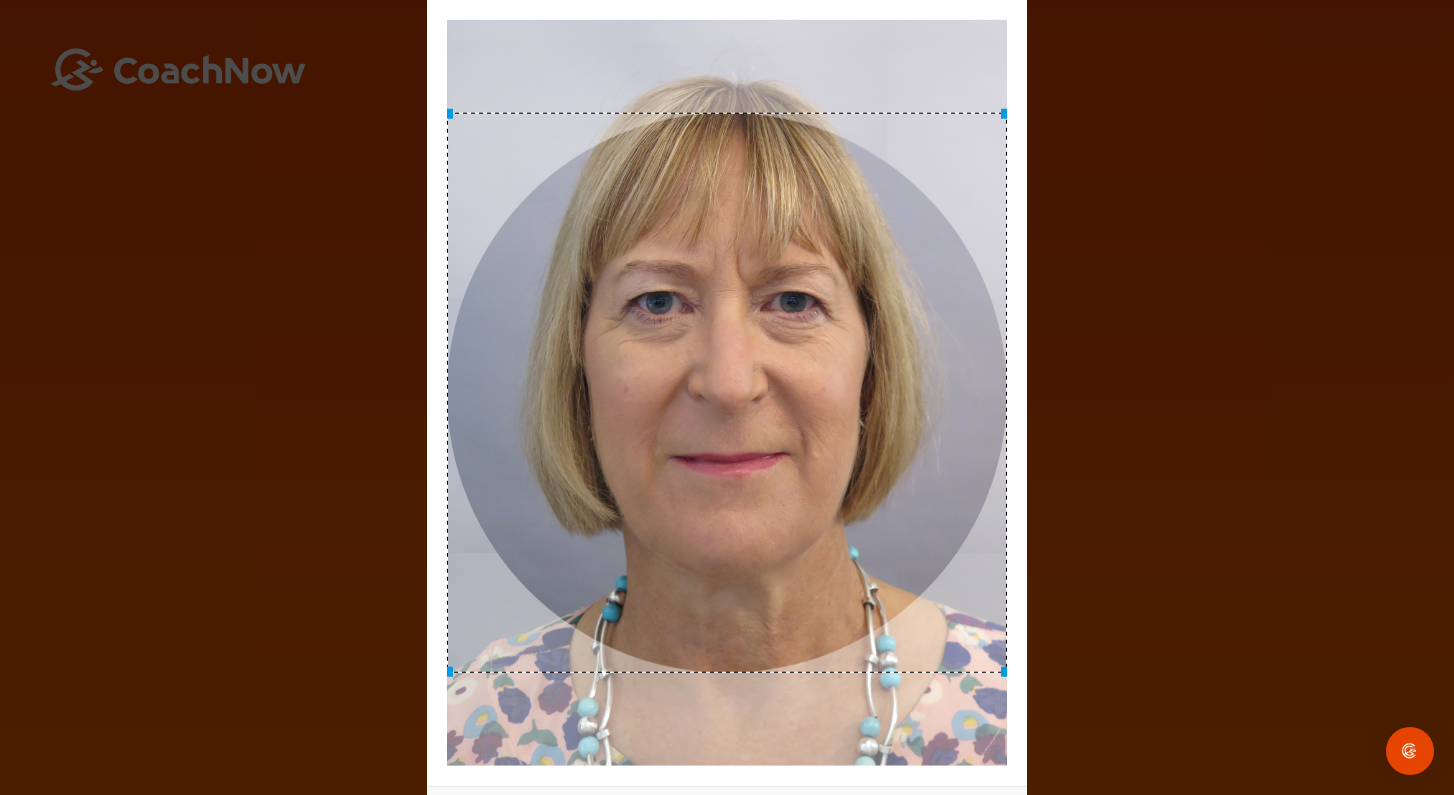 drag, startPoint x: 1002, startPoint y: 666, endPoint x: 1050, endPoint y: 678, distance: 49.47727 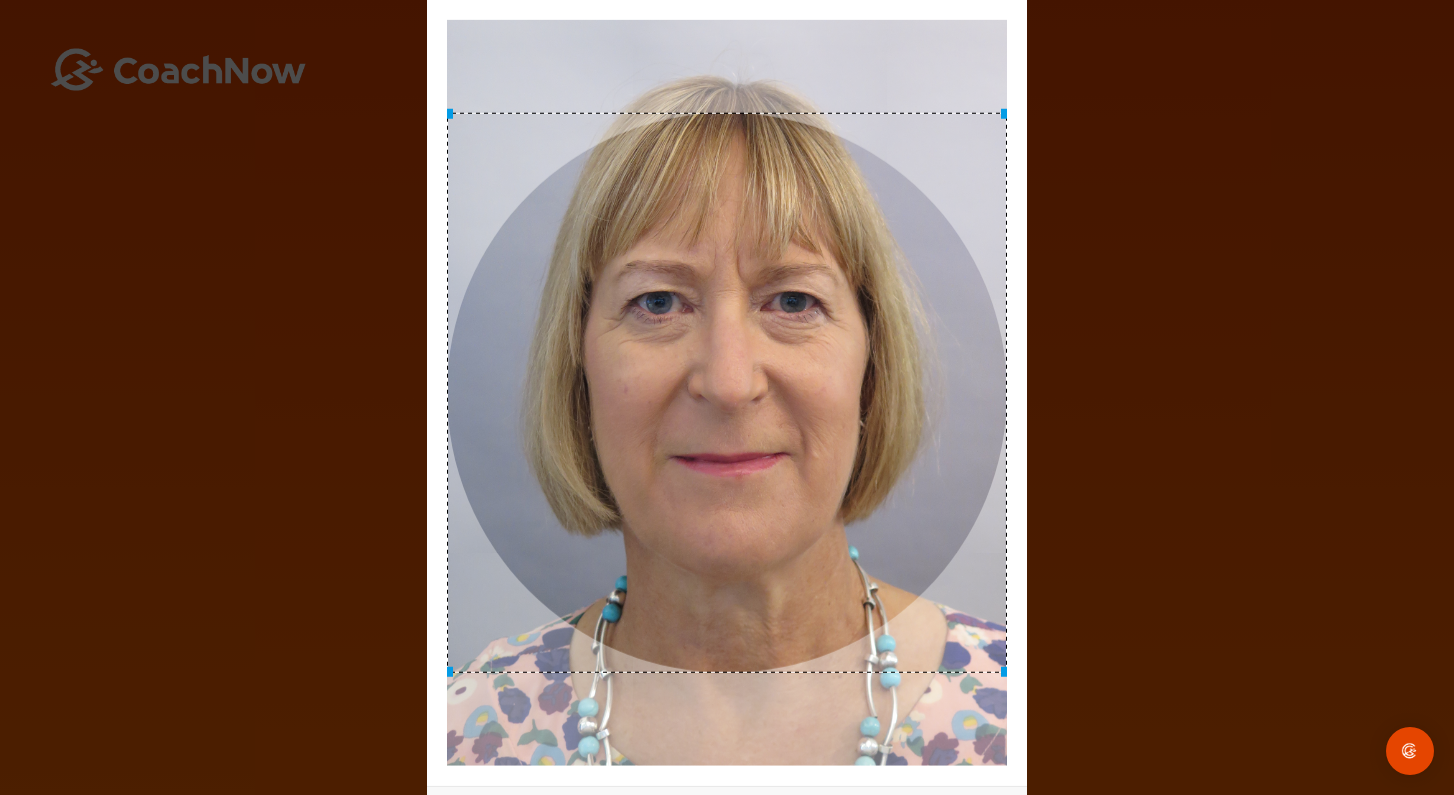 click on "Adjust Your Picture ✕ Set Picture Cancel" at bounding box center (727, 397) 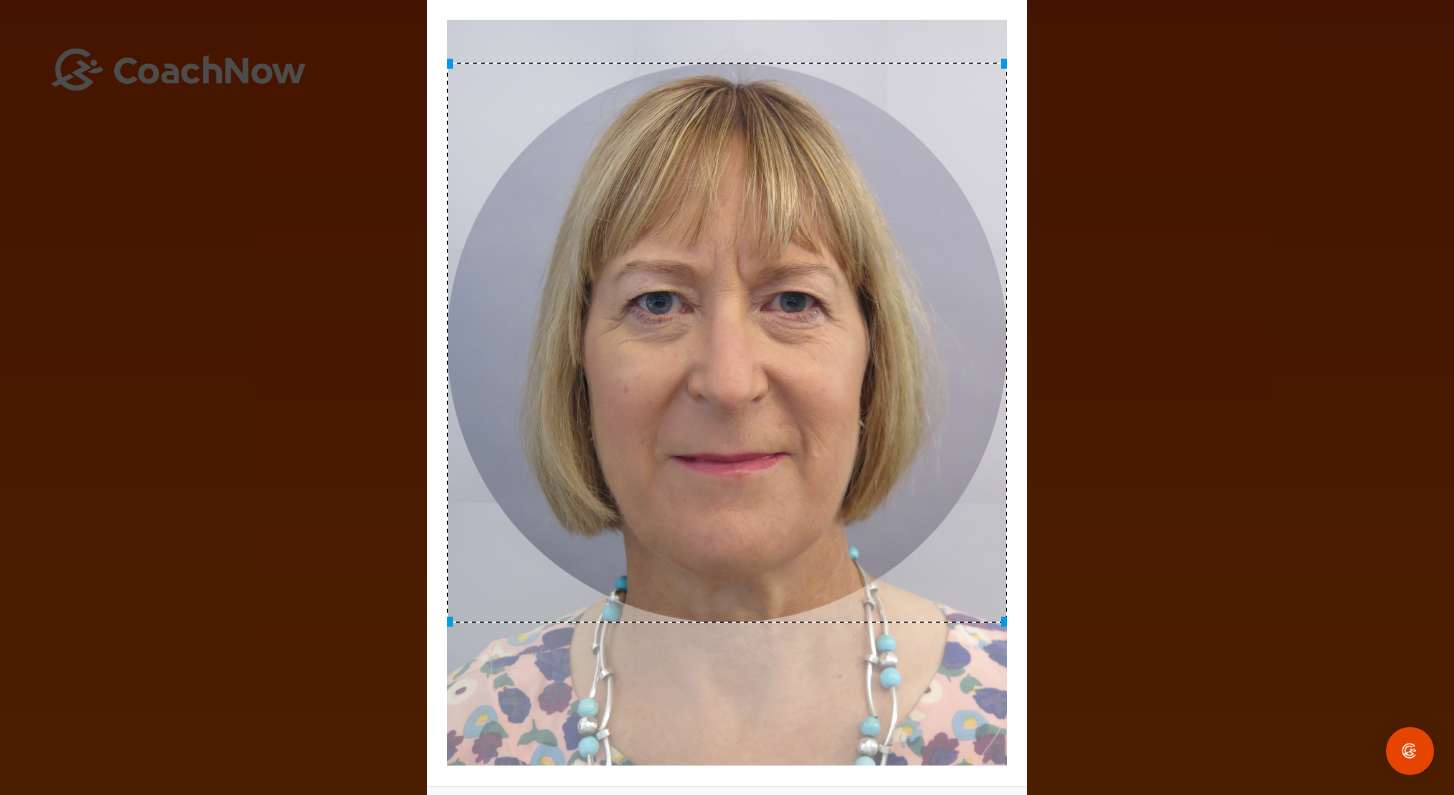 drag, startPoint x: 757, startPoint y: 116, endPoint x: 755, endPoint y: 66, distance: 50.039986 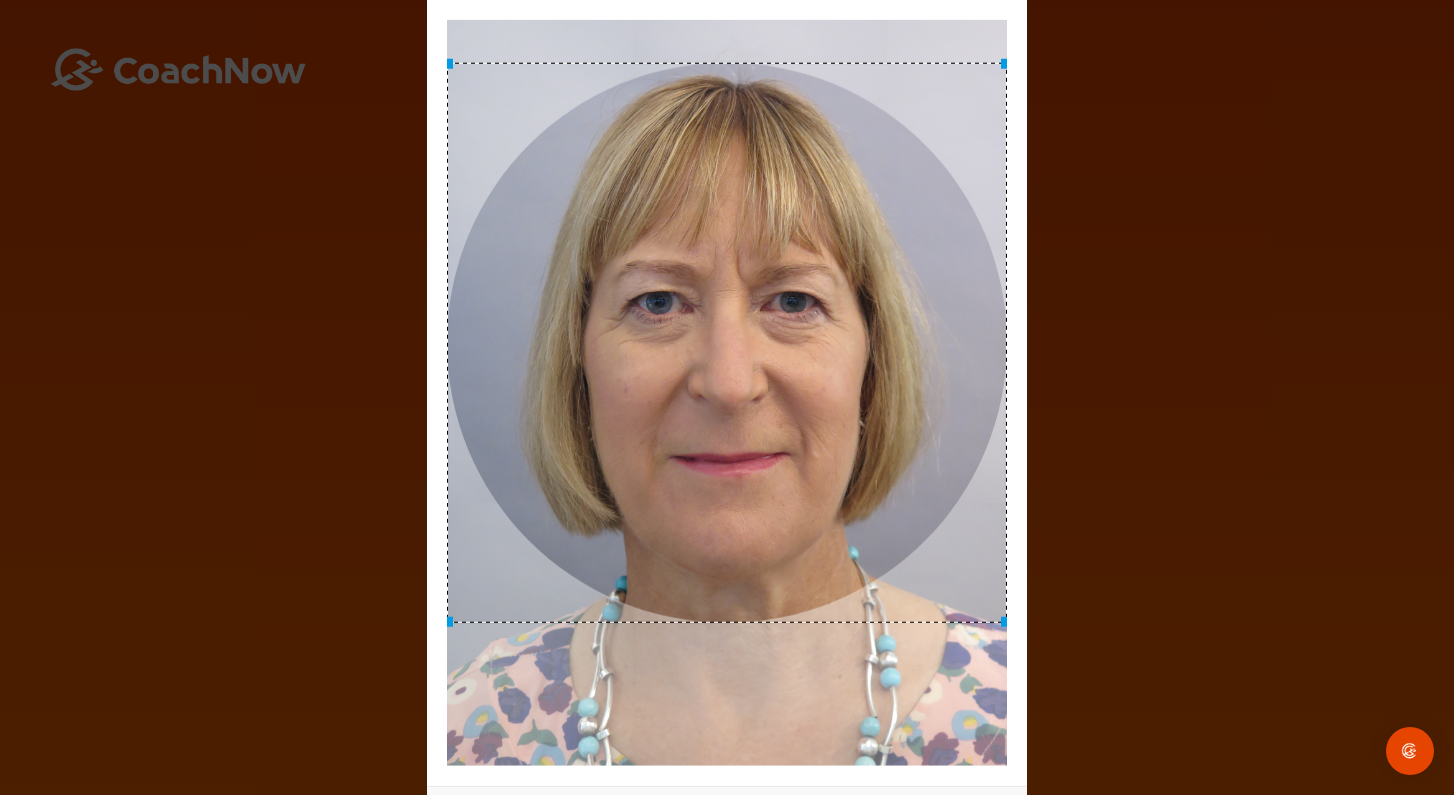 click at bounding box center [727, 343] 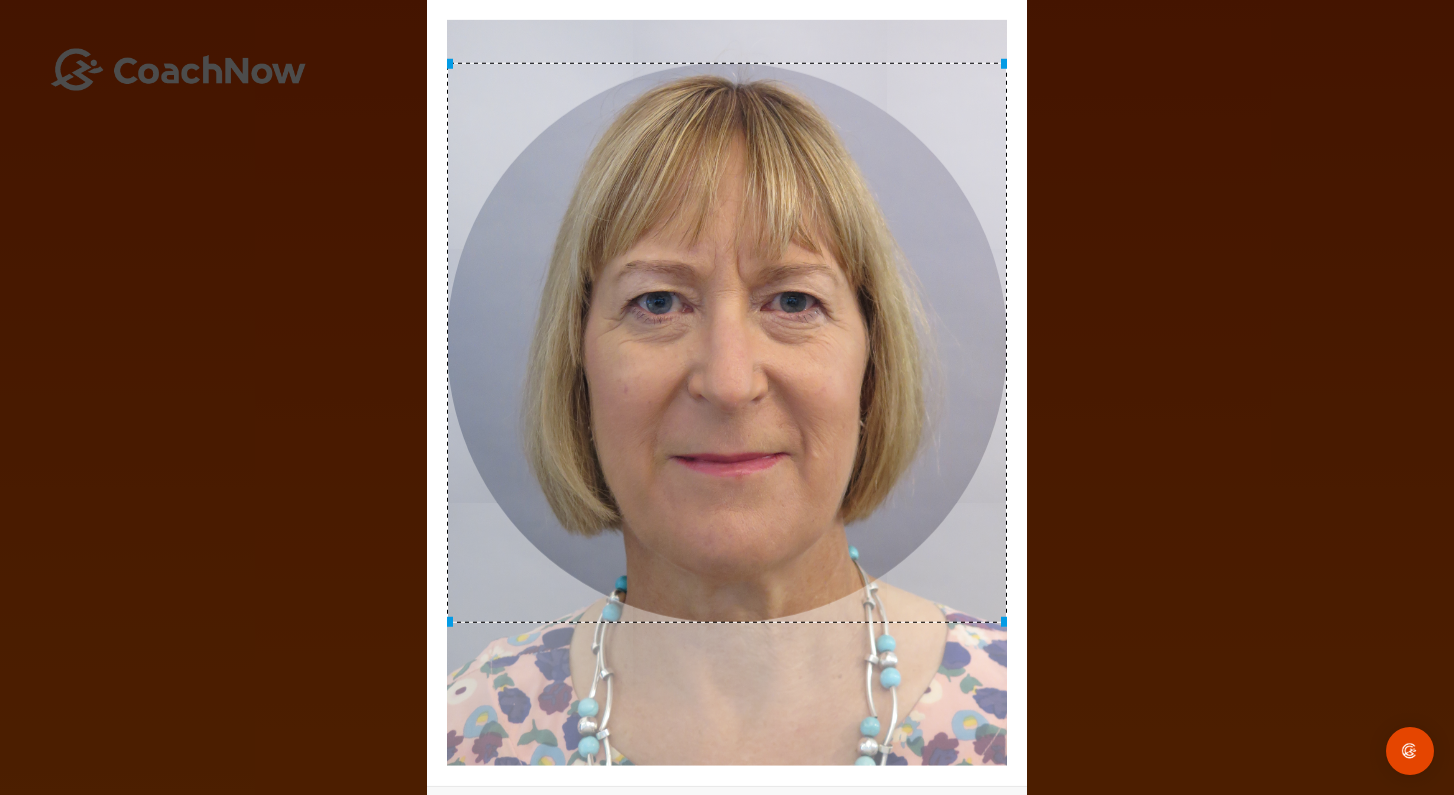 scroll, scrollTop: 0, scrollLeft: 0, axis: both 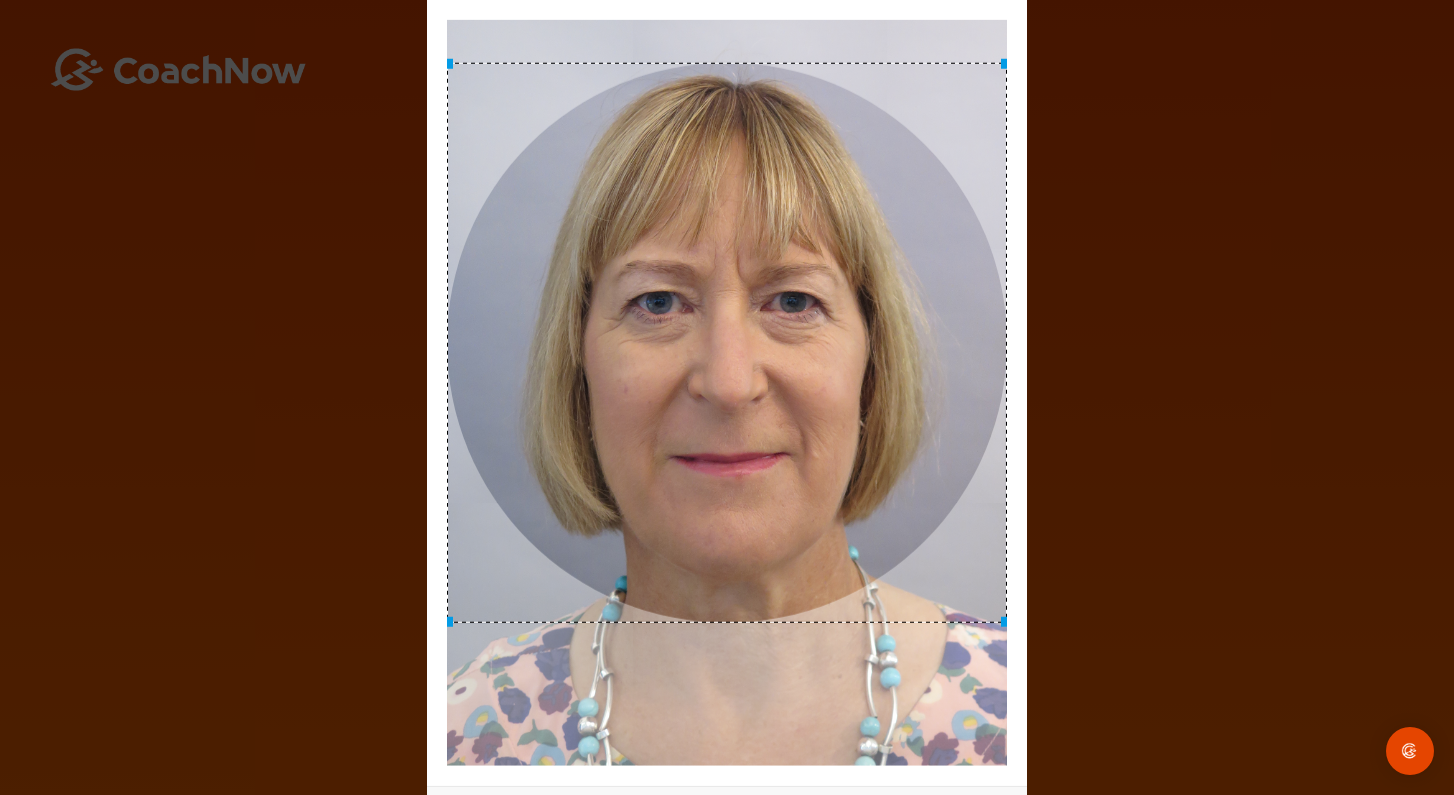 click on "Adjust Your Picture ✕ Set Picture Cancel" at bounding box center [727, 397] 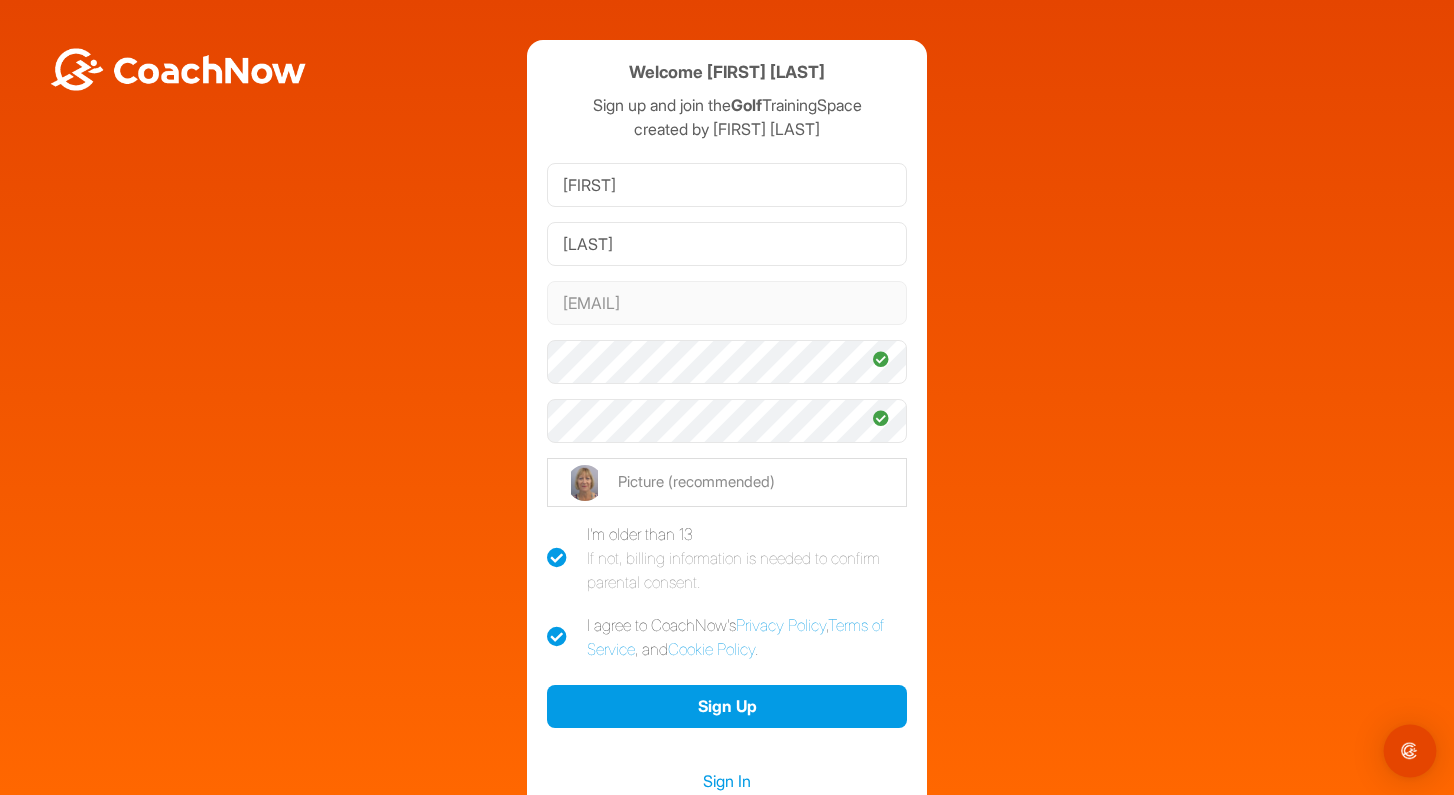 click at bounding box center (1410, 751) 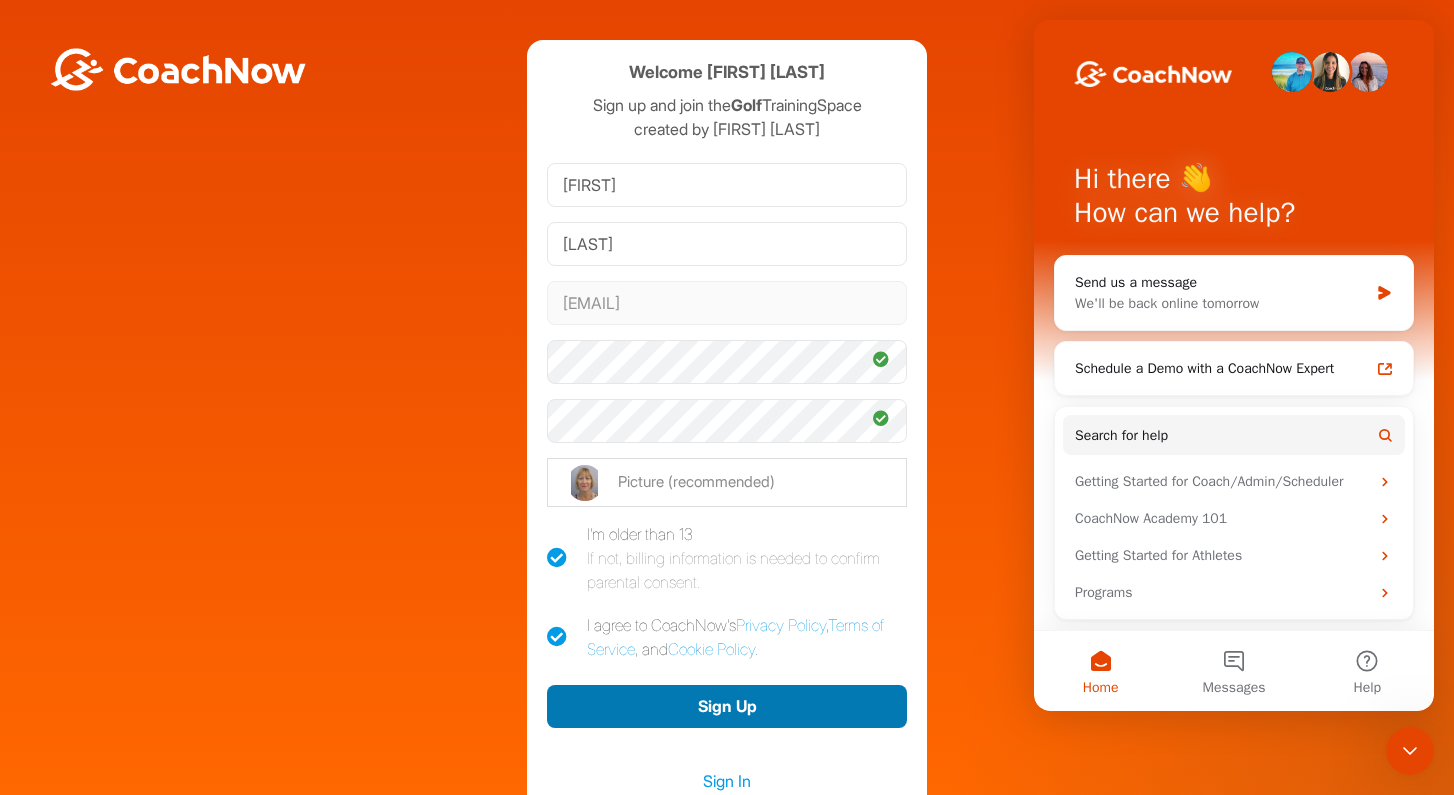 scroll, scrollTop: 0, scrollLeft: 0, axis: both 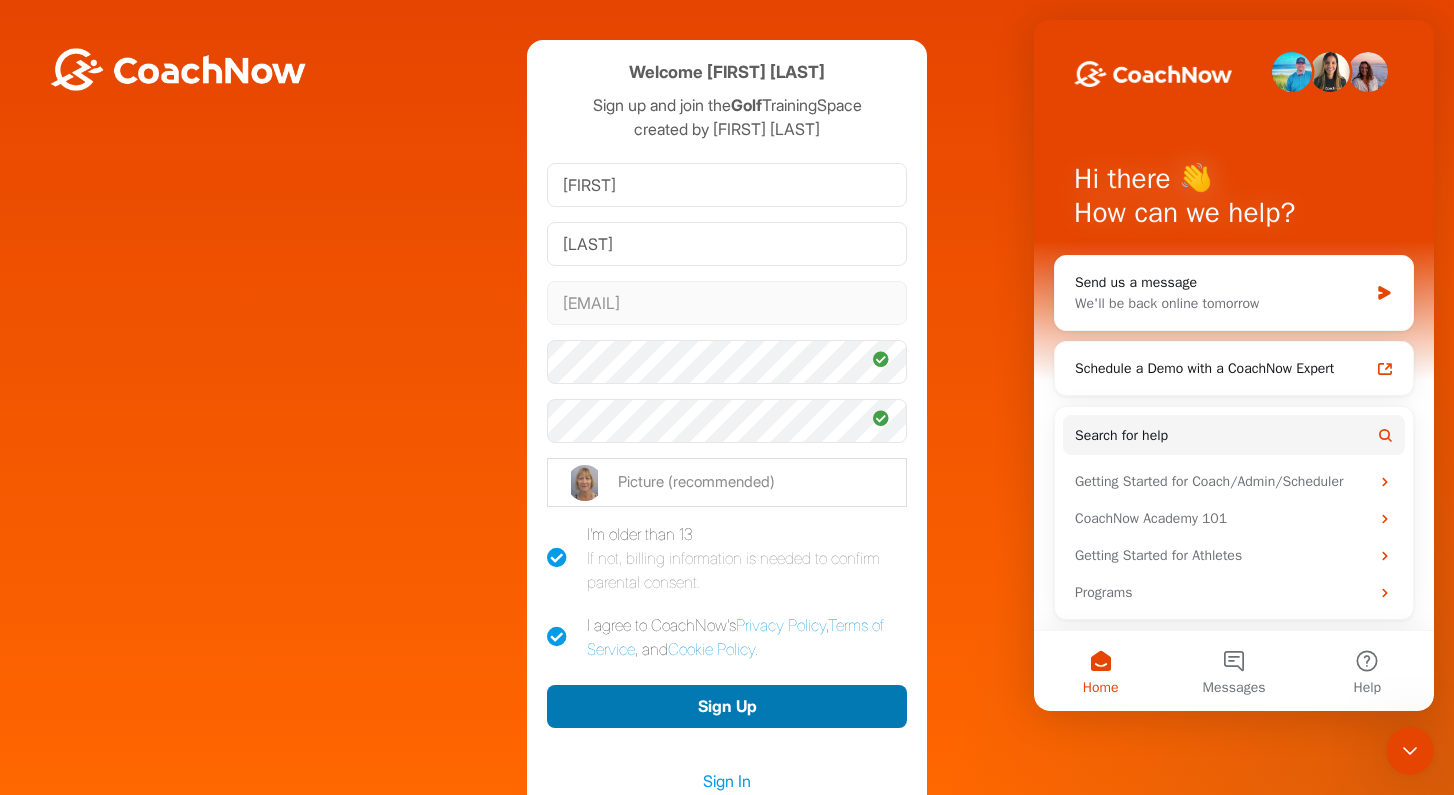 click on "Sign Up" at bounding box center [727, 706] 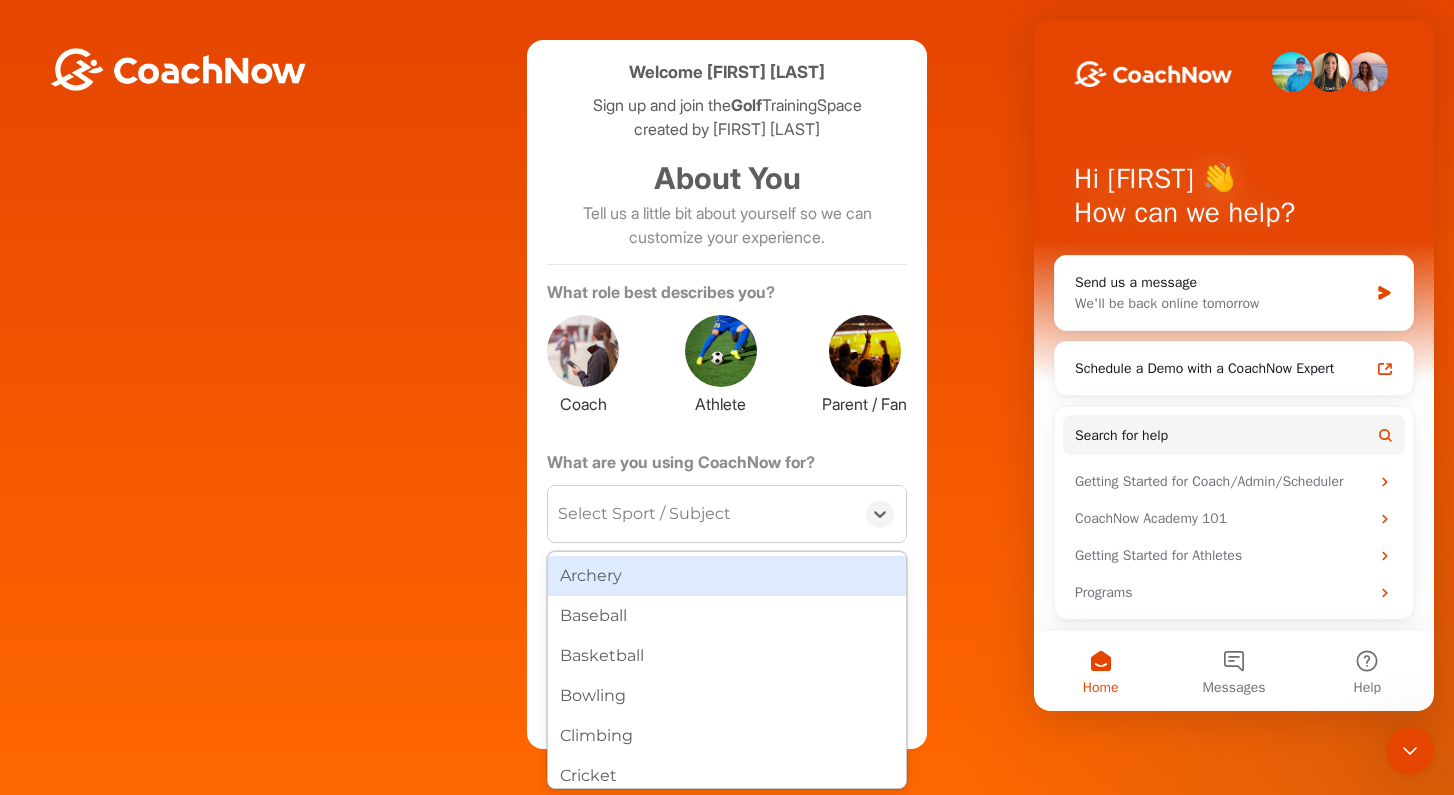 click on "Select Sport / Subject" at bounding box center [701, 514] 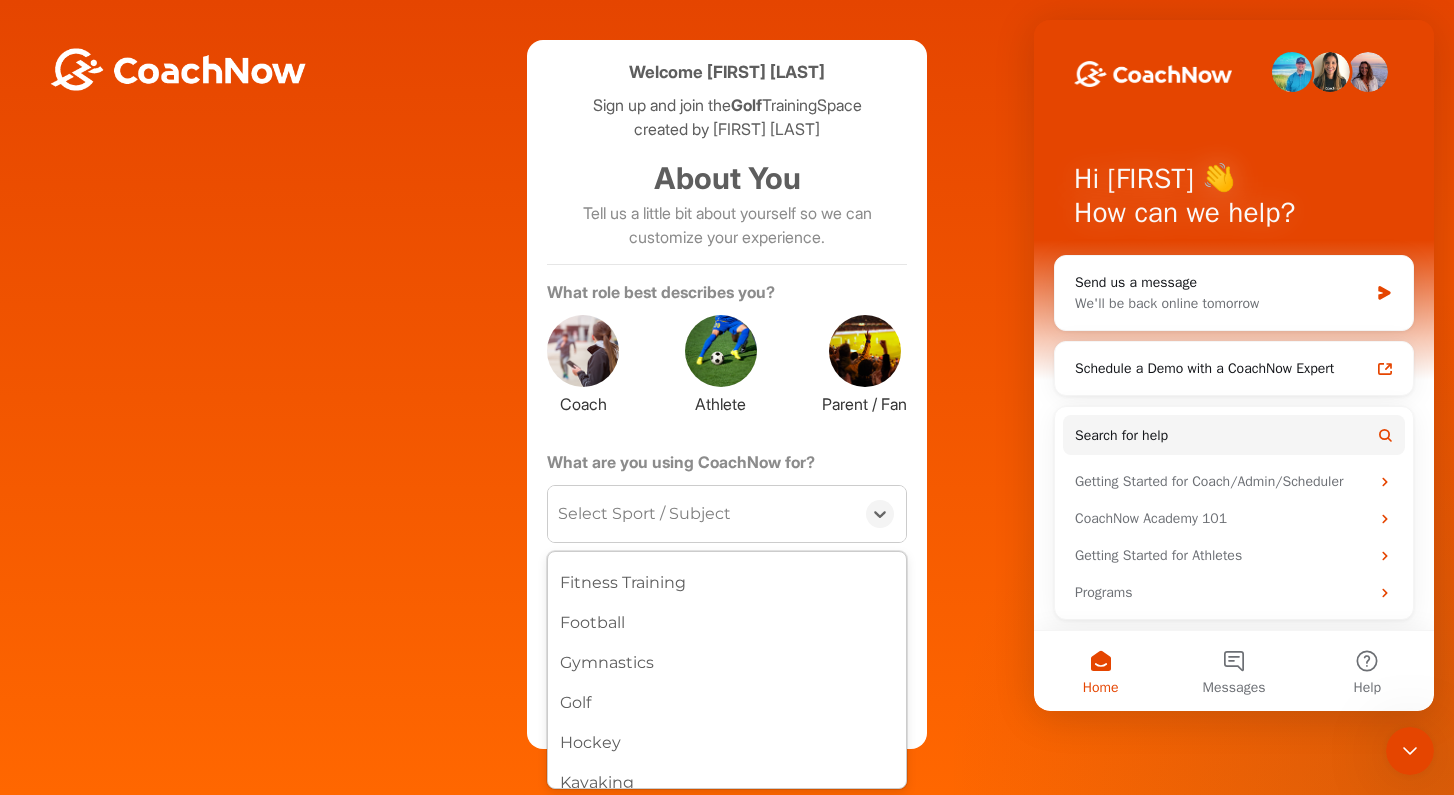 scroll, scrollTop: 396, scrollLeft: 0, axis: vertical 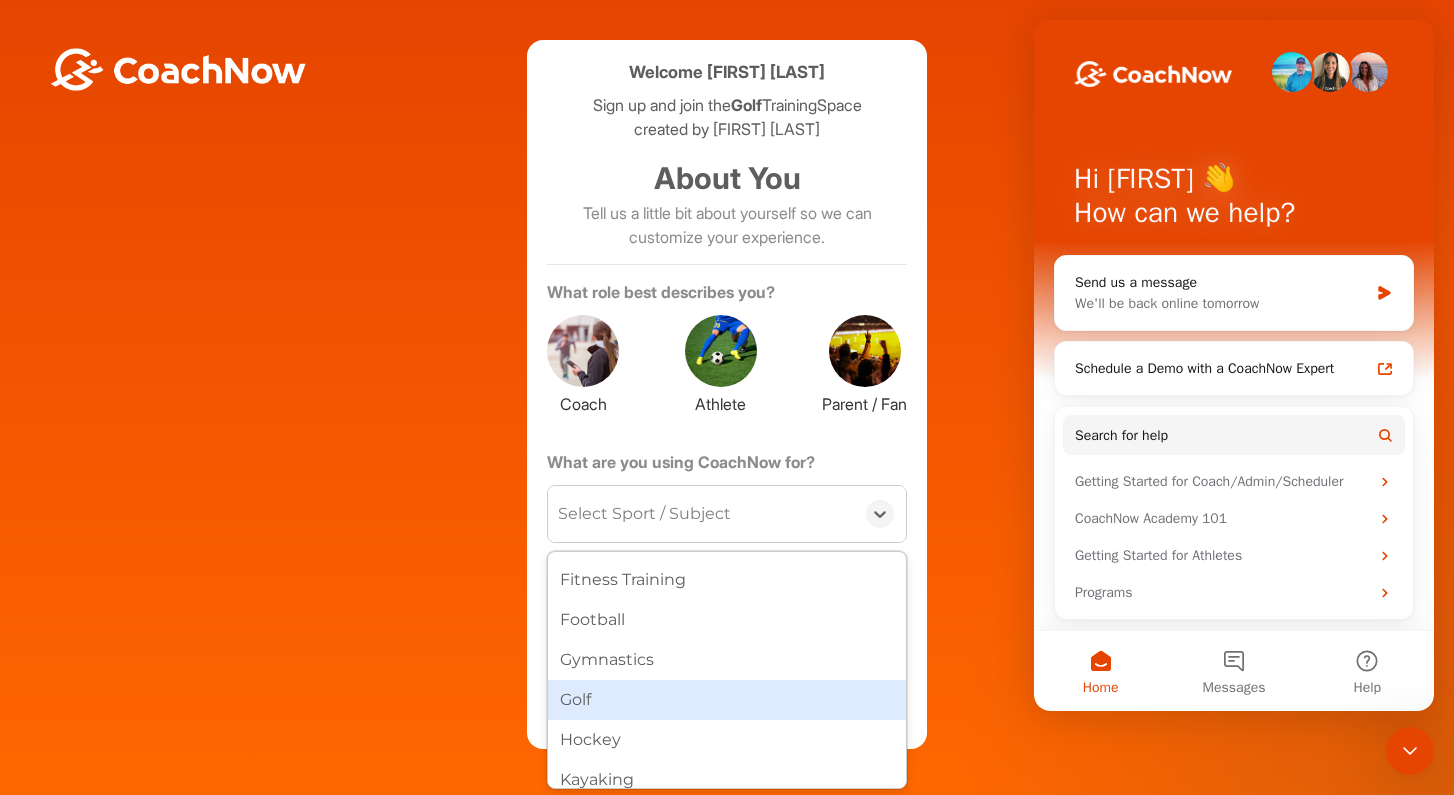 click on "Golf" at bounding box center [727, 700] 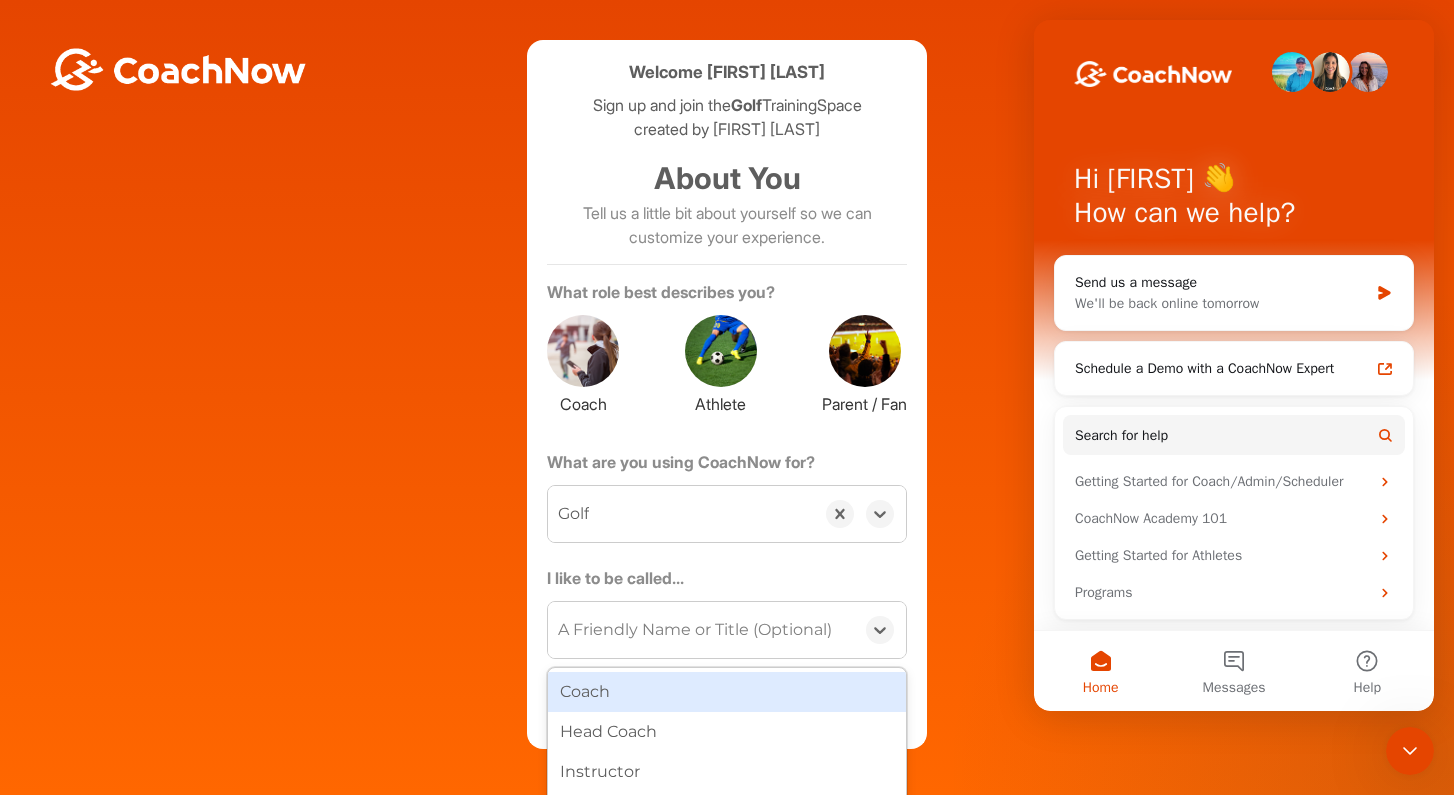 click on "A Friendly Name or Title (Optional)" at bounding box center (695, 630) 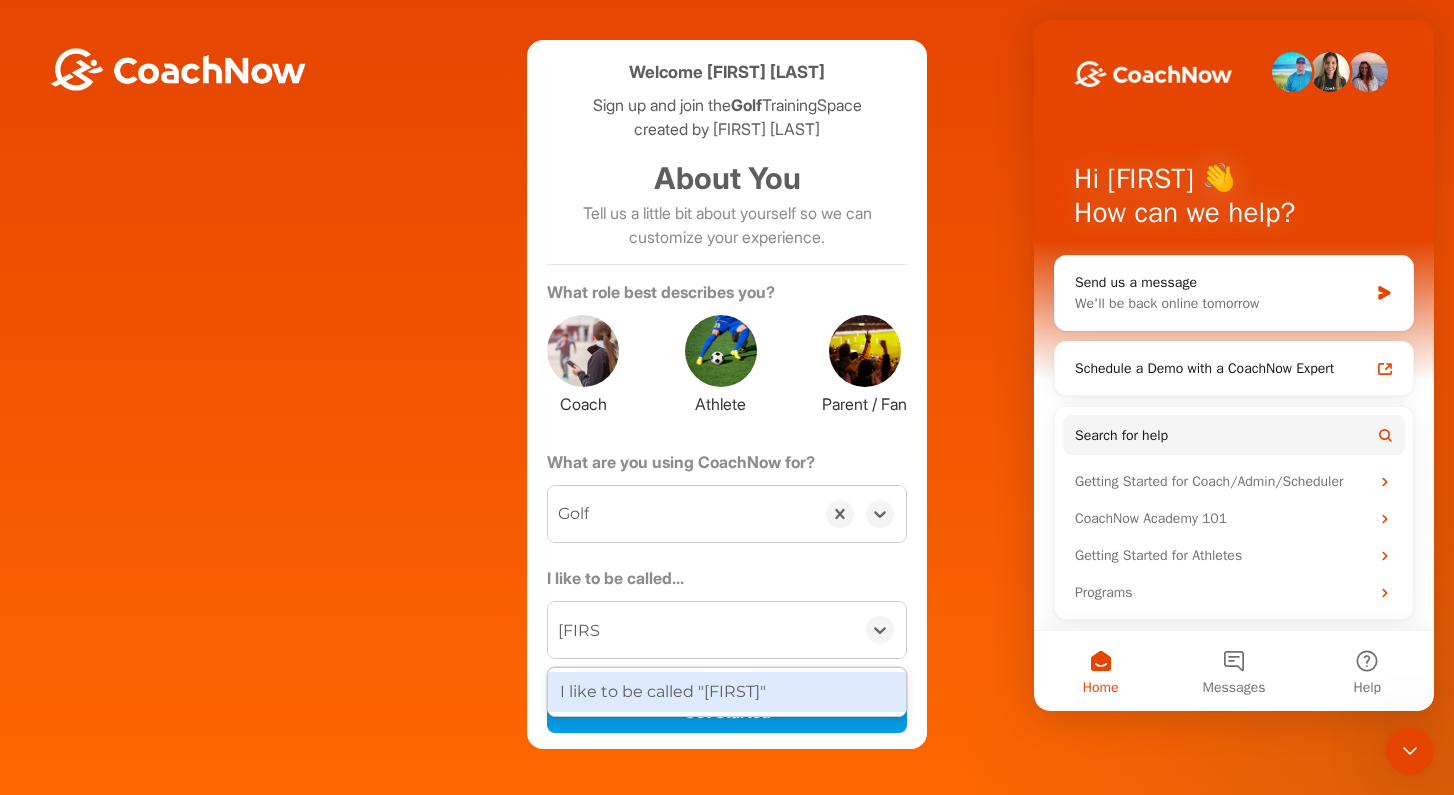 type on "[FIRST]" 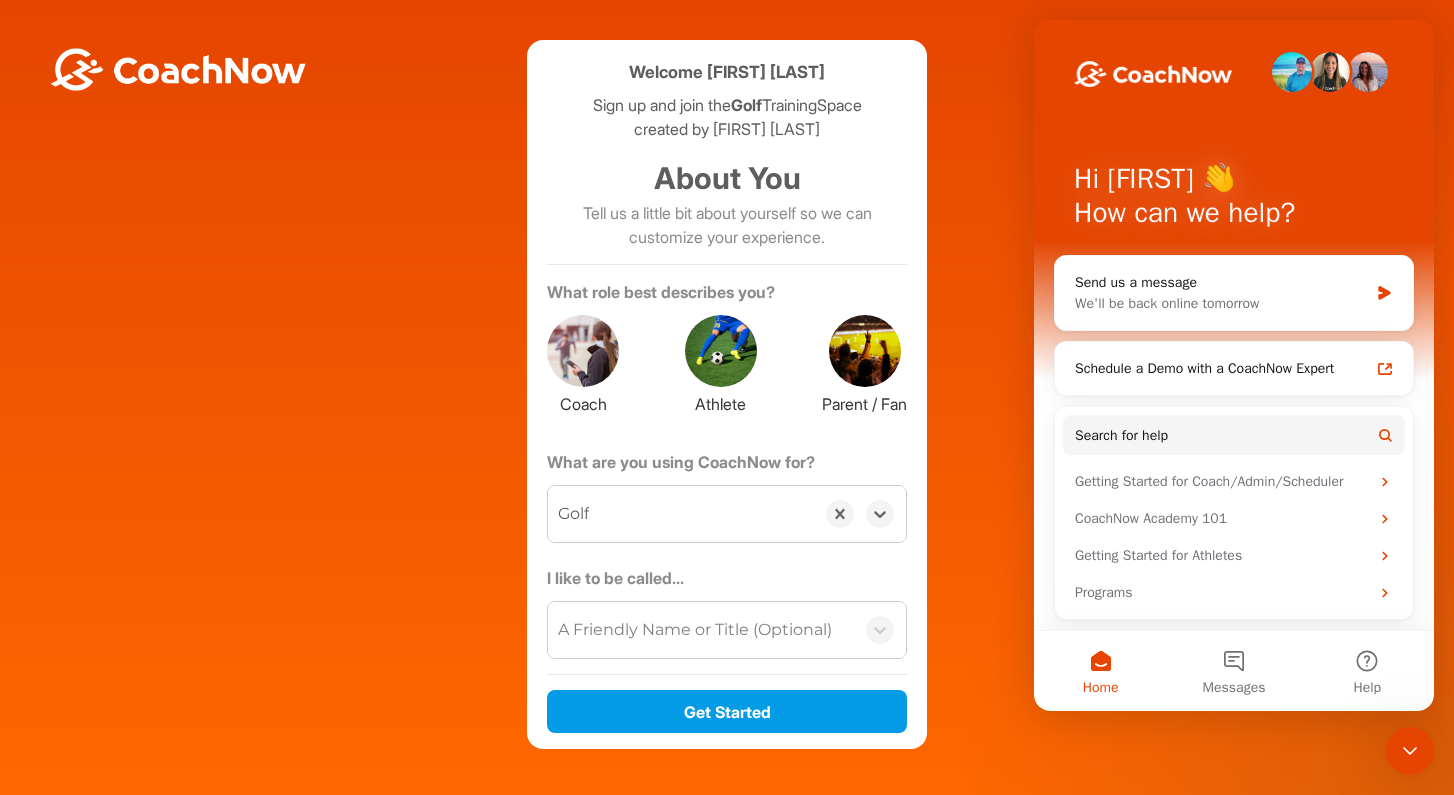 click on "Welcome   [FIRST] [LAST] Sign up and join the  Golf  TrainingSpace created by [FIRST] [LAST] About You Tell us a little bit about yourself so we can customize your experience. What role best describes you? Coach Athlete Parent / Fan What are you using CoachNow for?   option Golf, selected.     0 results available. Select is focused ,type to refine list, press Down to open the menu,  Golf I like to be called... A Friendly Name or Title (Optional) Get Started" at bounding box center [727, 394] 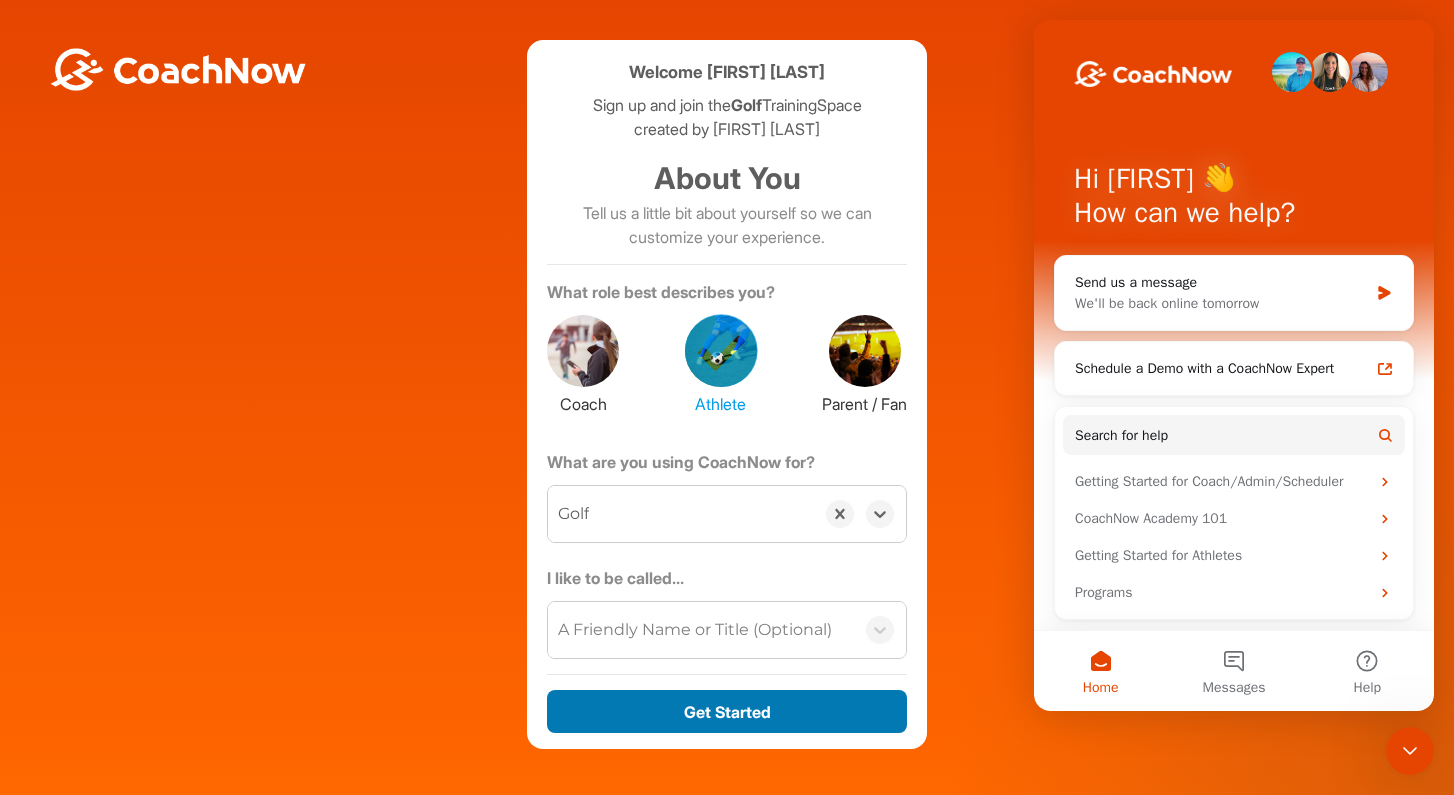 click on "Get Started" at bounding box center [727, 711] 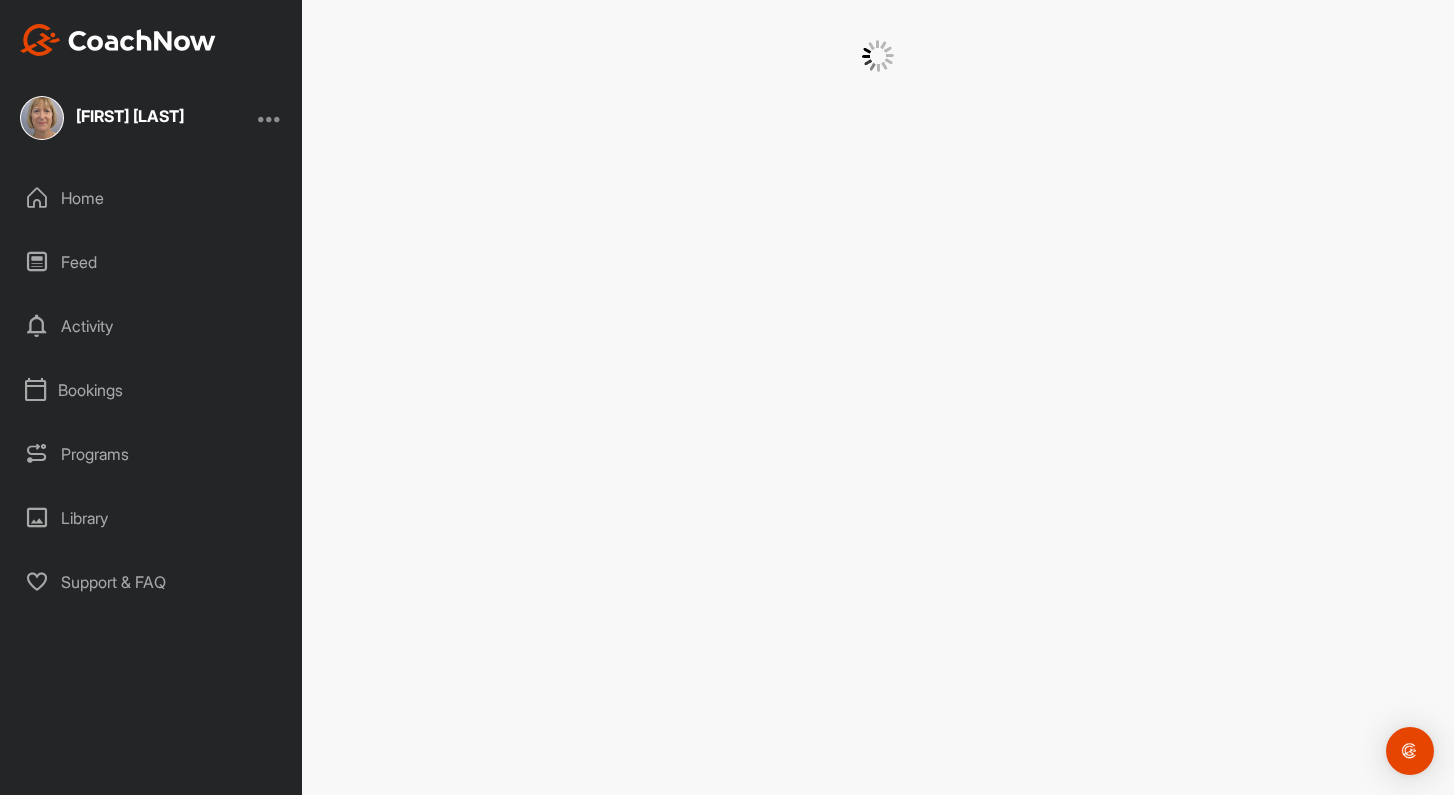 scroll, scrollTop: 0, scrollLeft: 0, axis: both 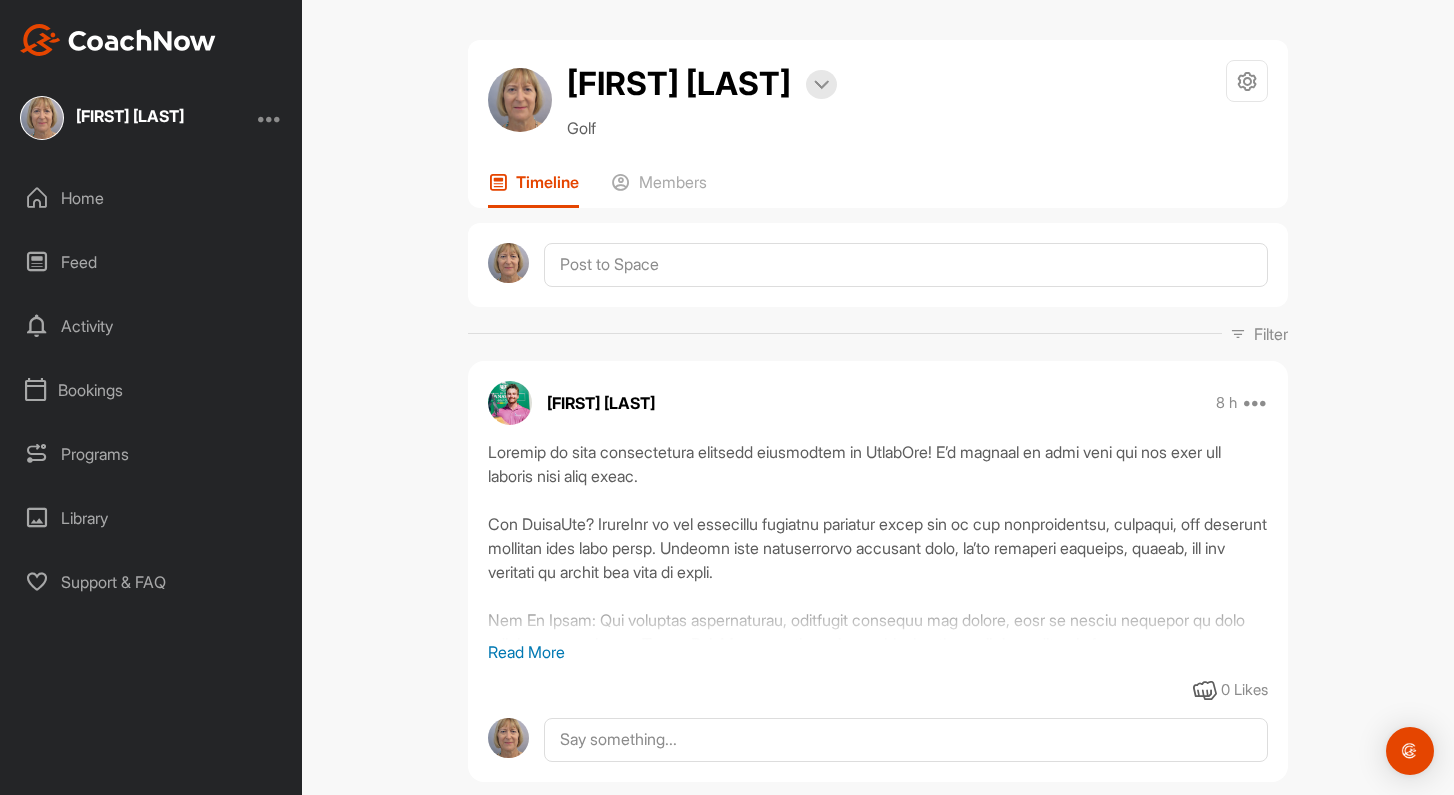 click at bounding box center [520, 100] 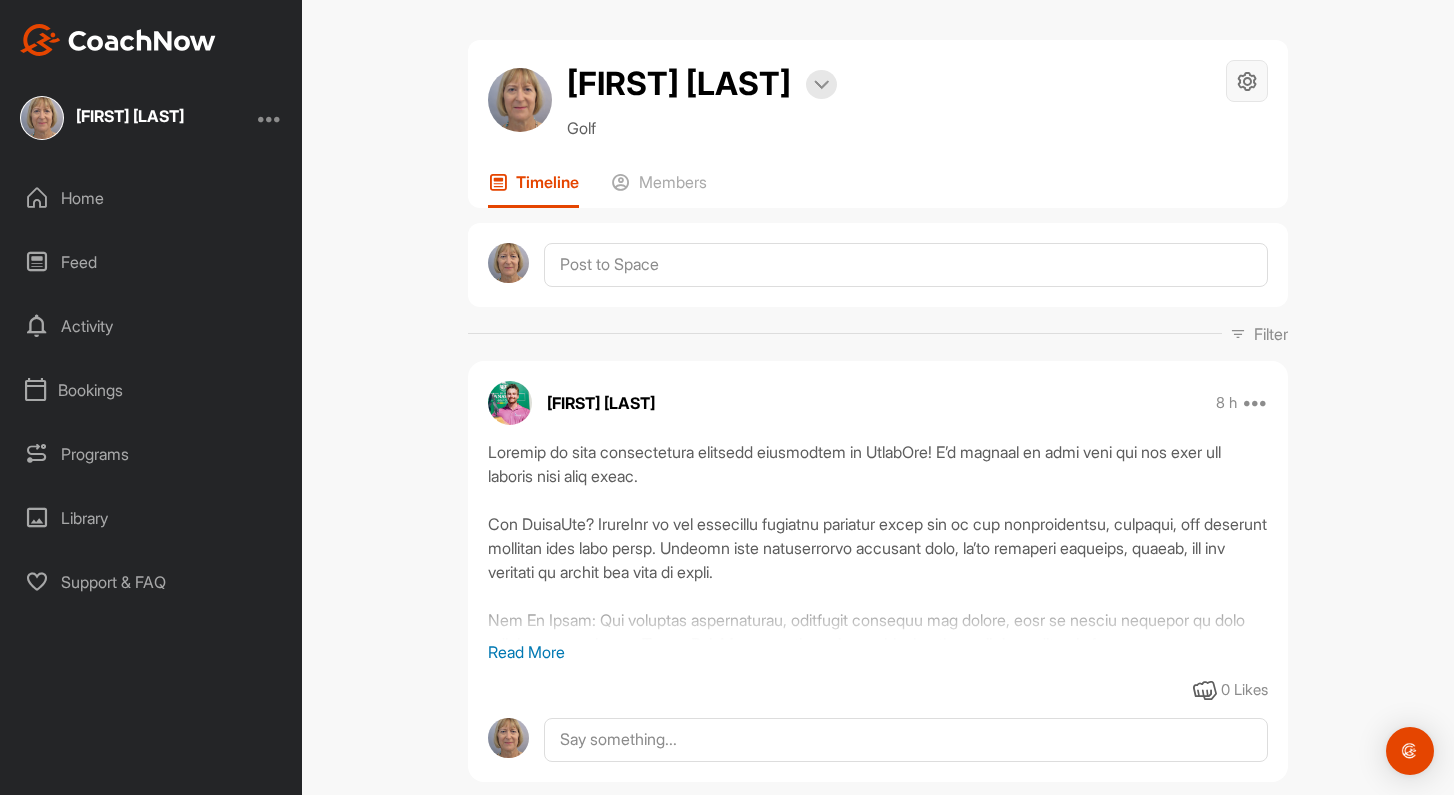 click at bounding box center (1247, 81) 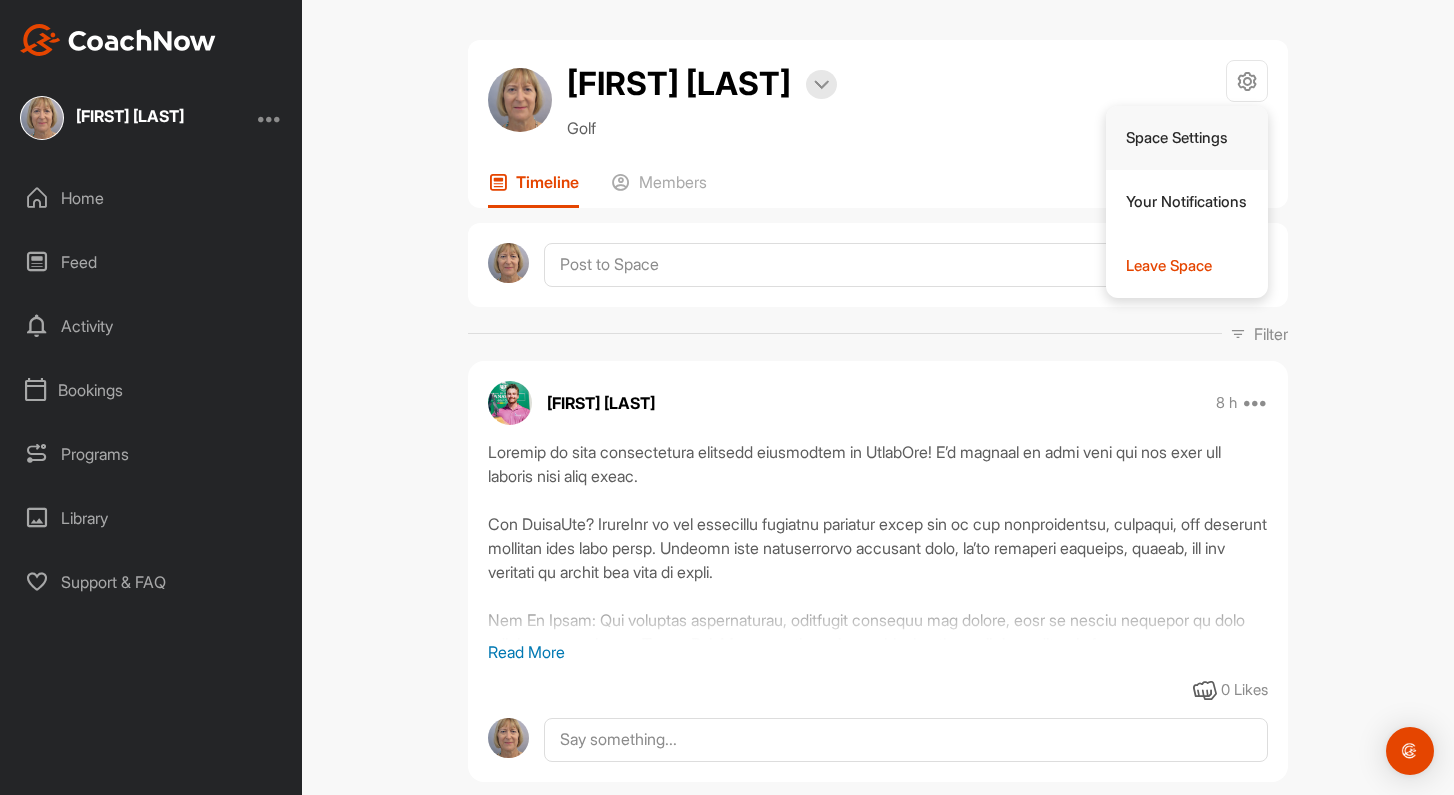click on "Space Settings" at bounding box center [1187, 138] 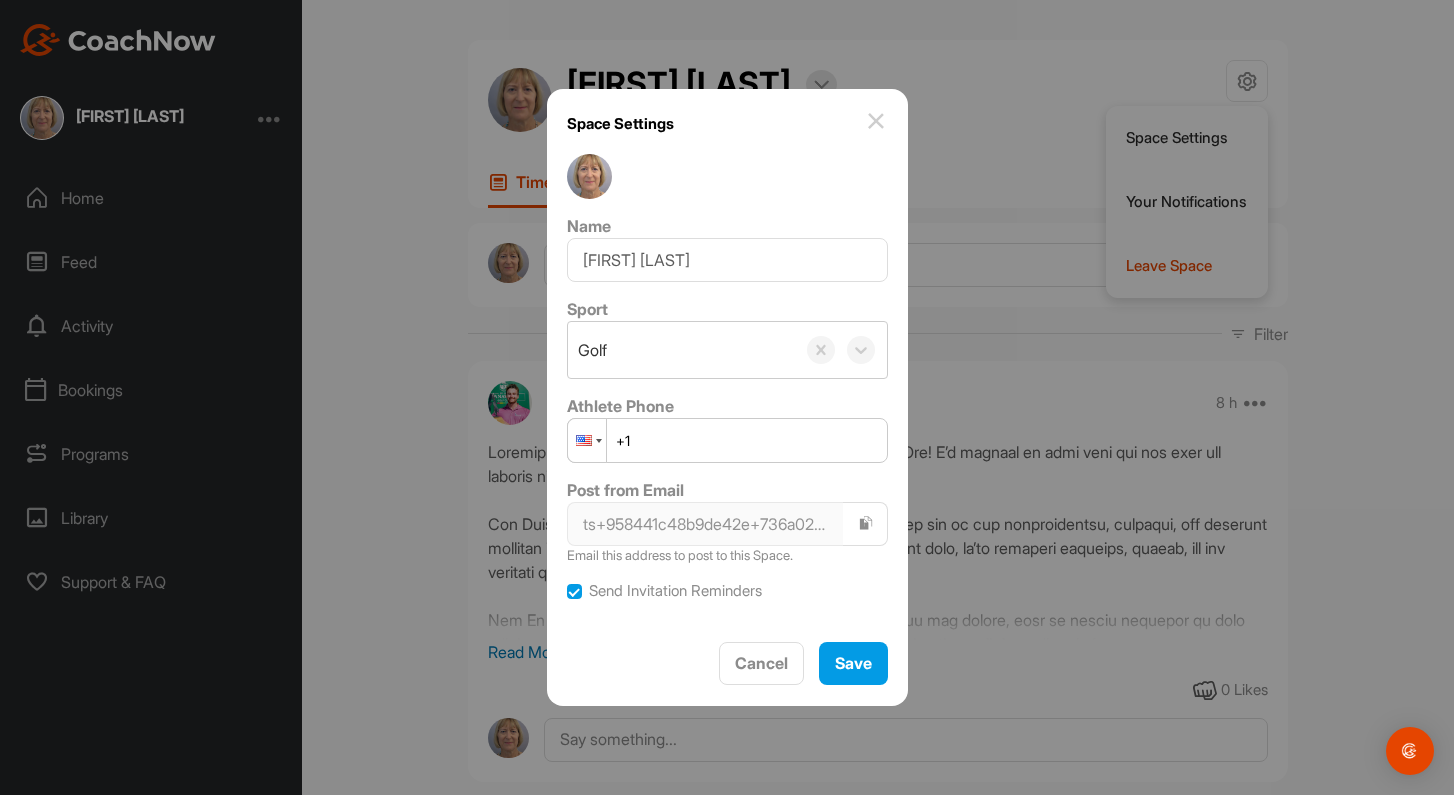click at bounding box center [584, 440] 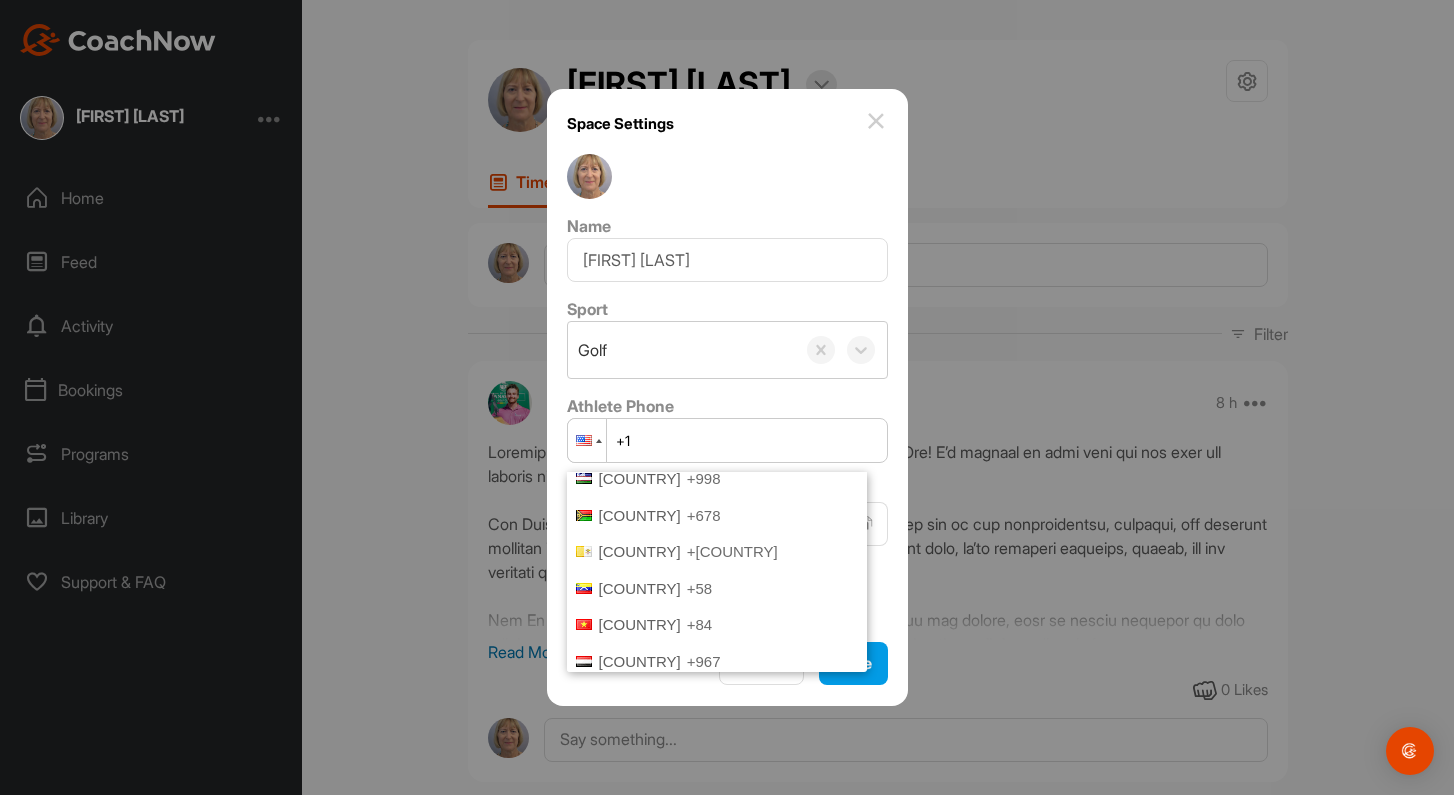 scroll, scrollTop: 7418, scrollLeft: 0, axis: vertical 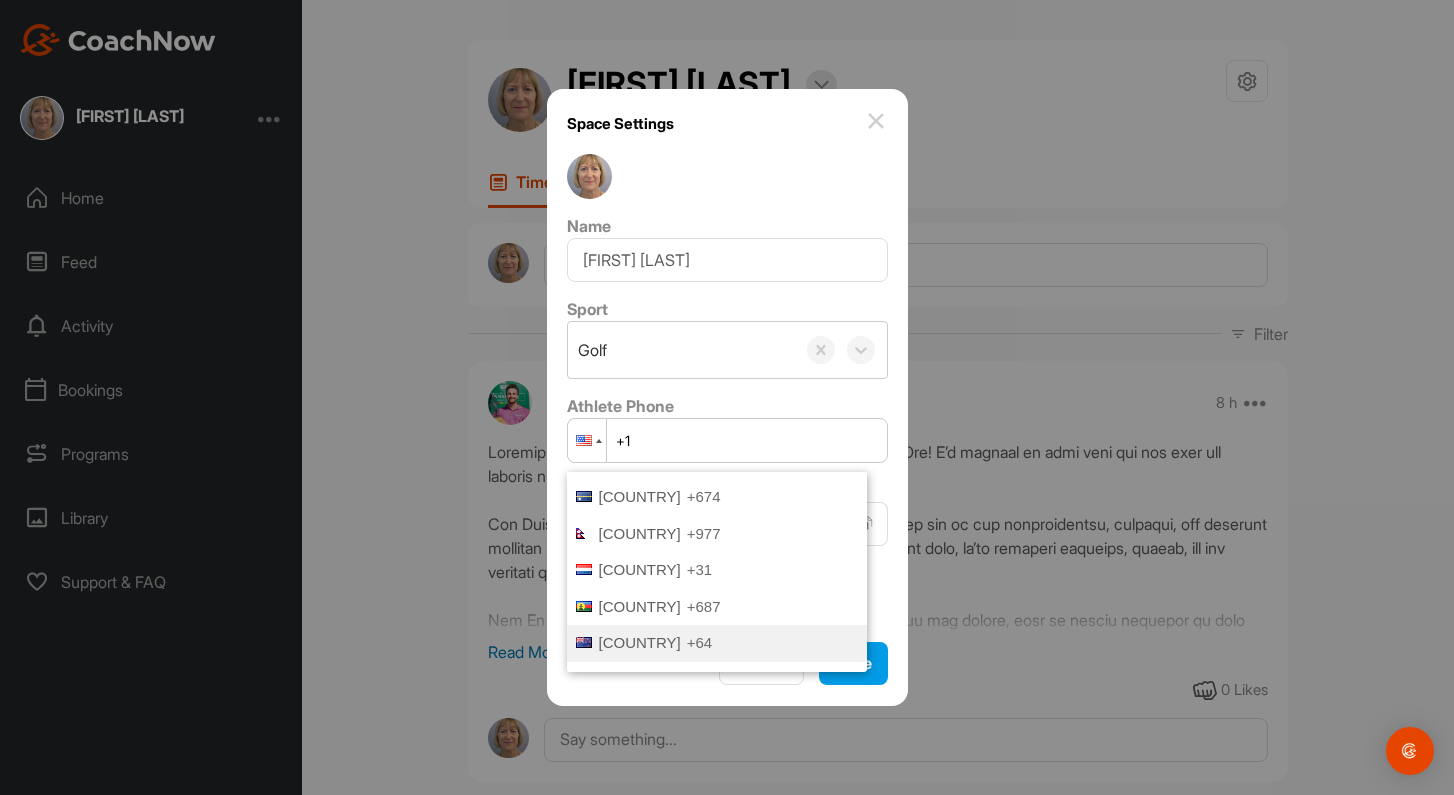 click on "[COUNTRY]" at bounding box center (640, 642) 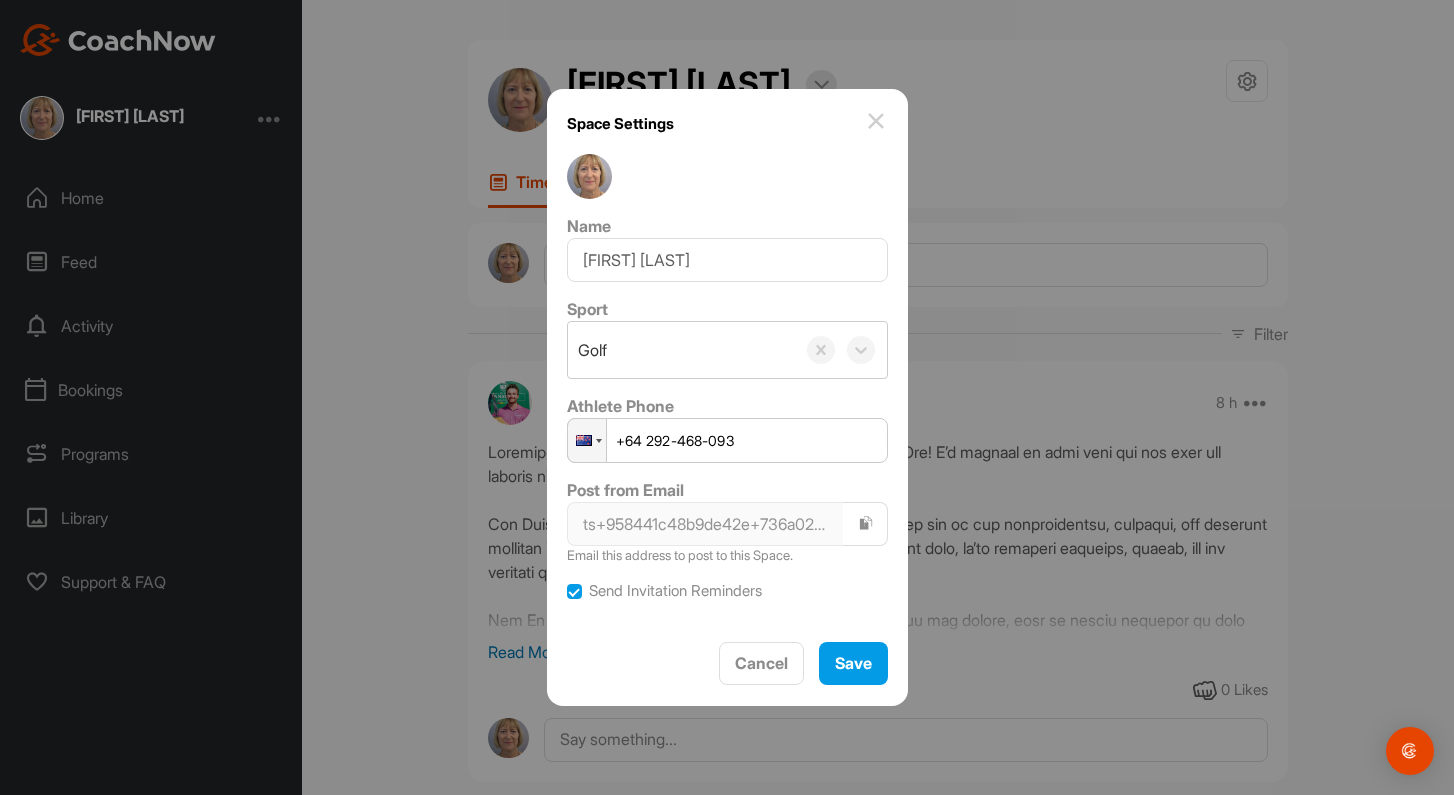type on "+64 292-468-093" 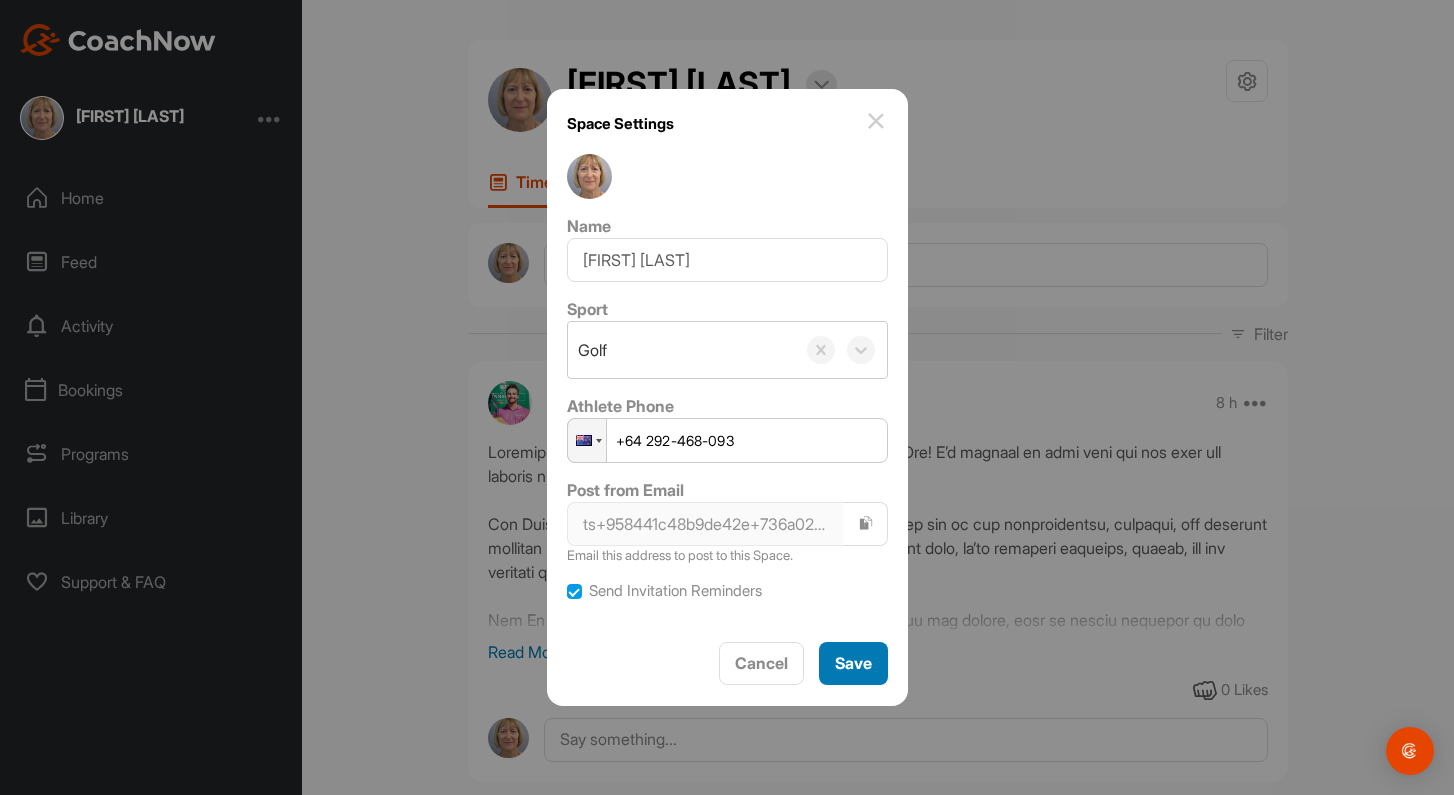 click on "Save" at bounding box center (853, 663) 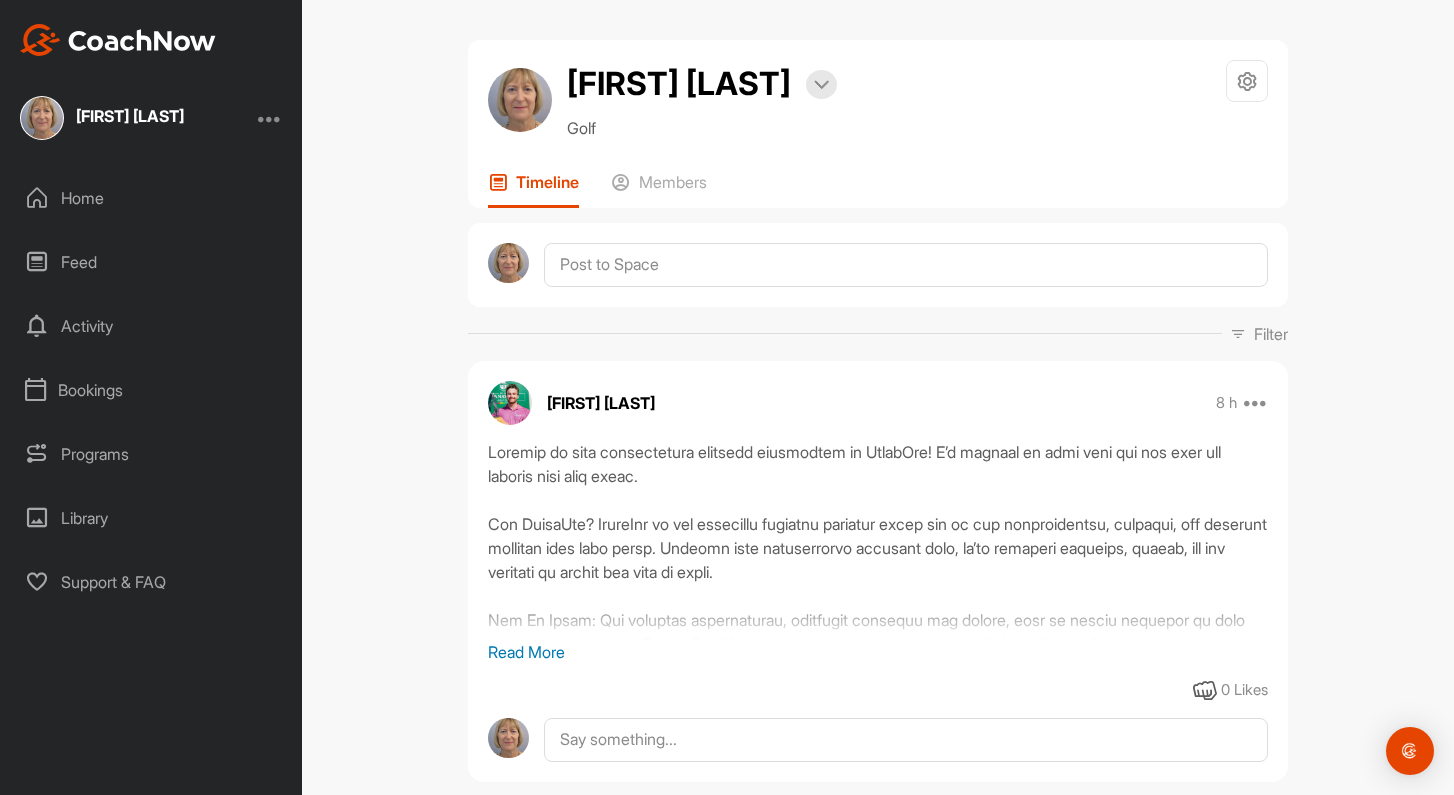 click at bounding box center [270, 118] 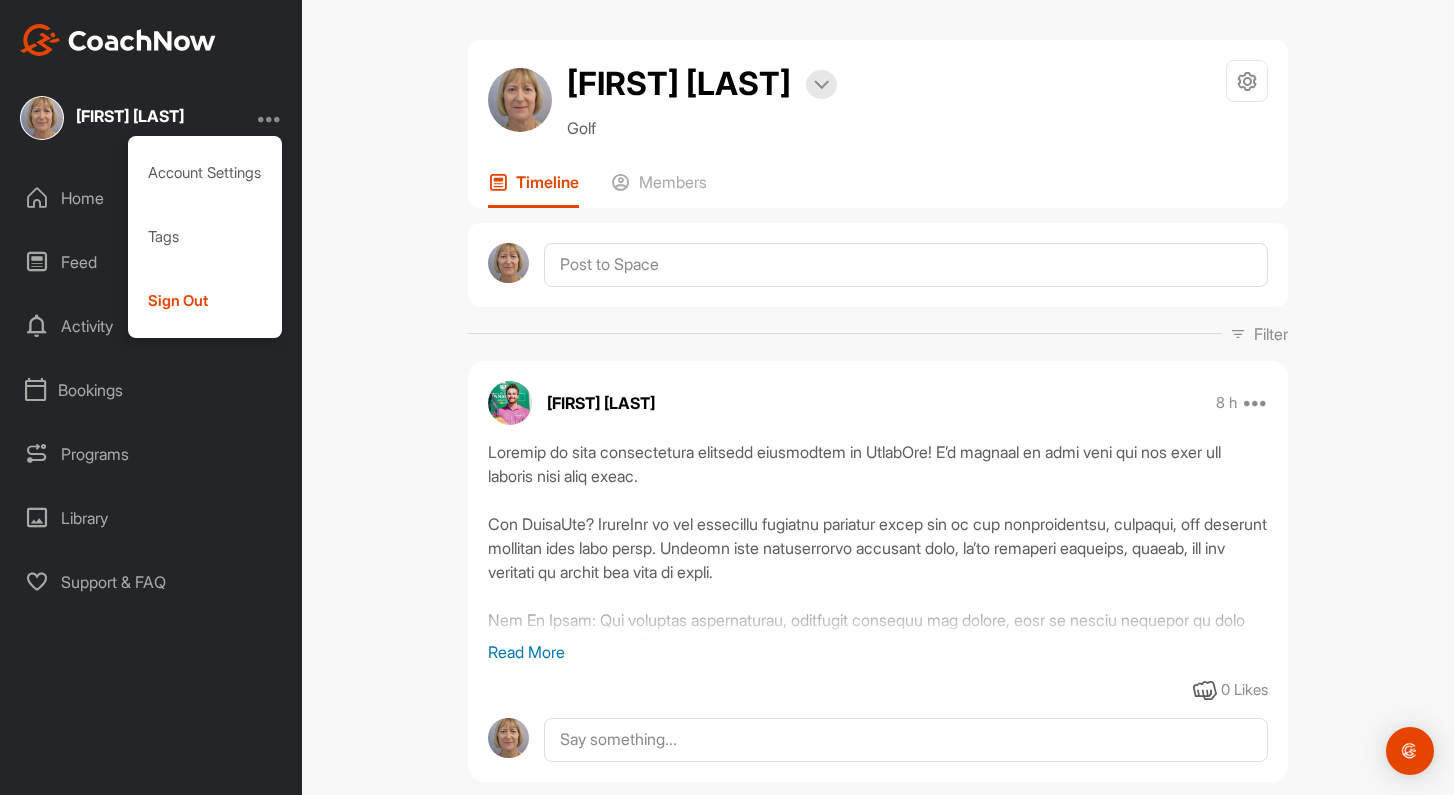 click at bounding box center [270, 118] 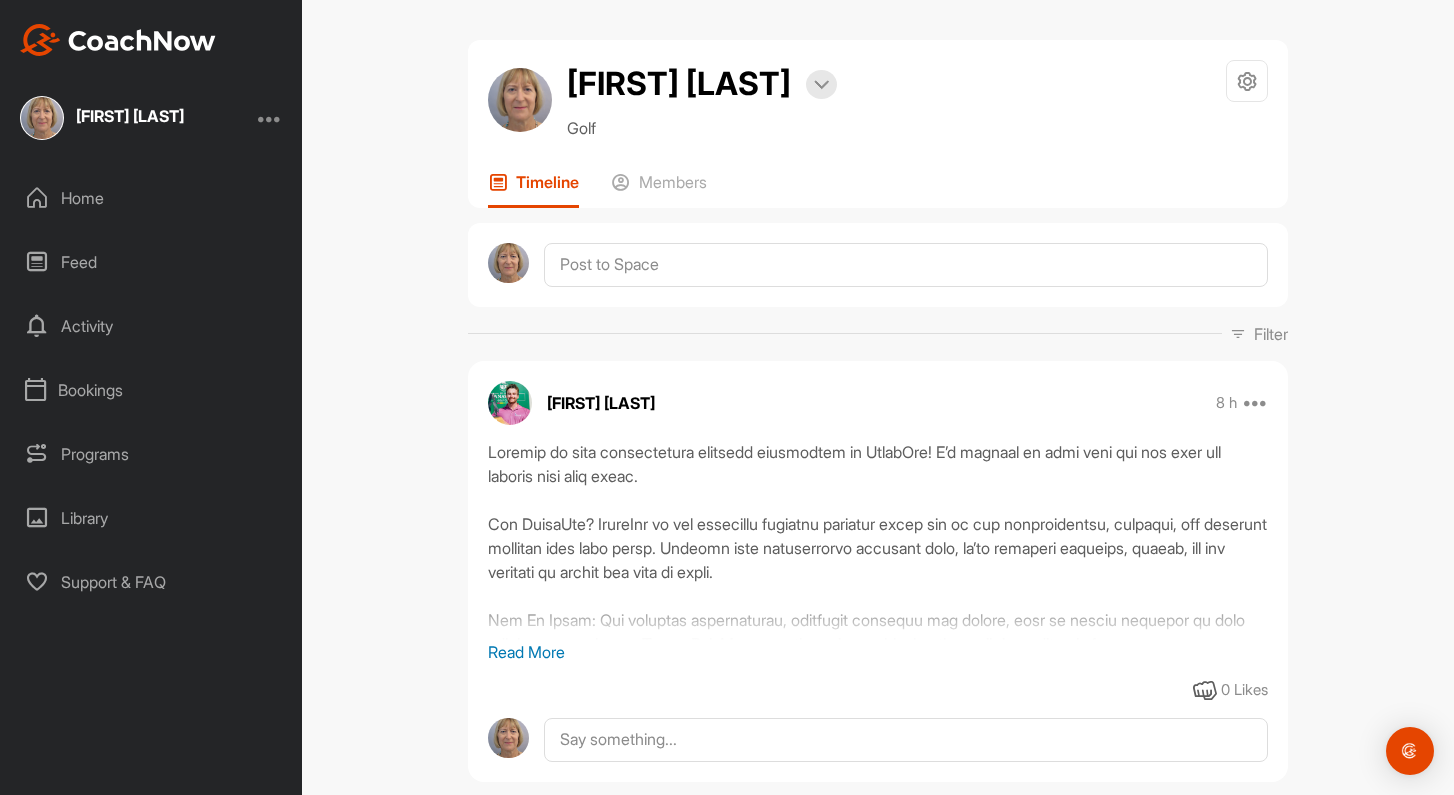 click on "Home" at bounding box center [152, 198] 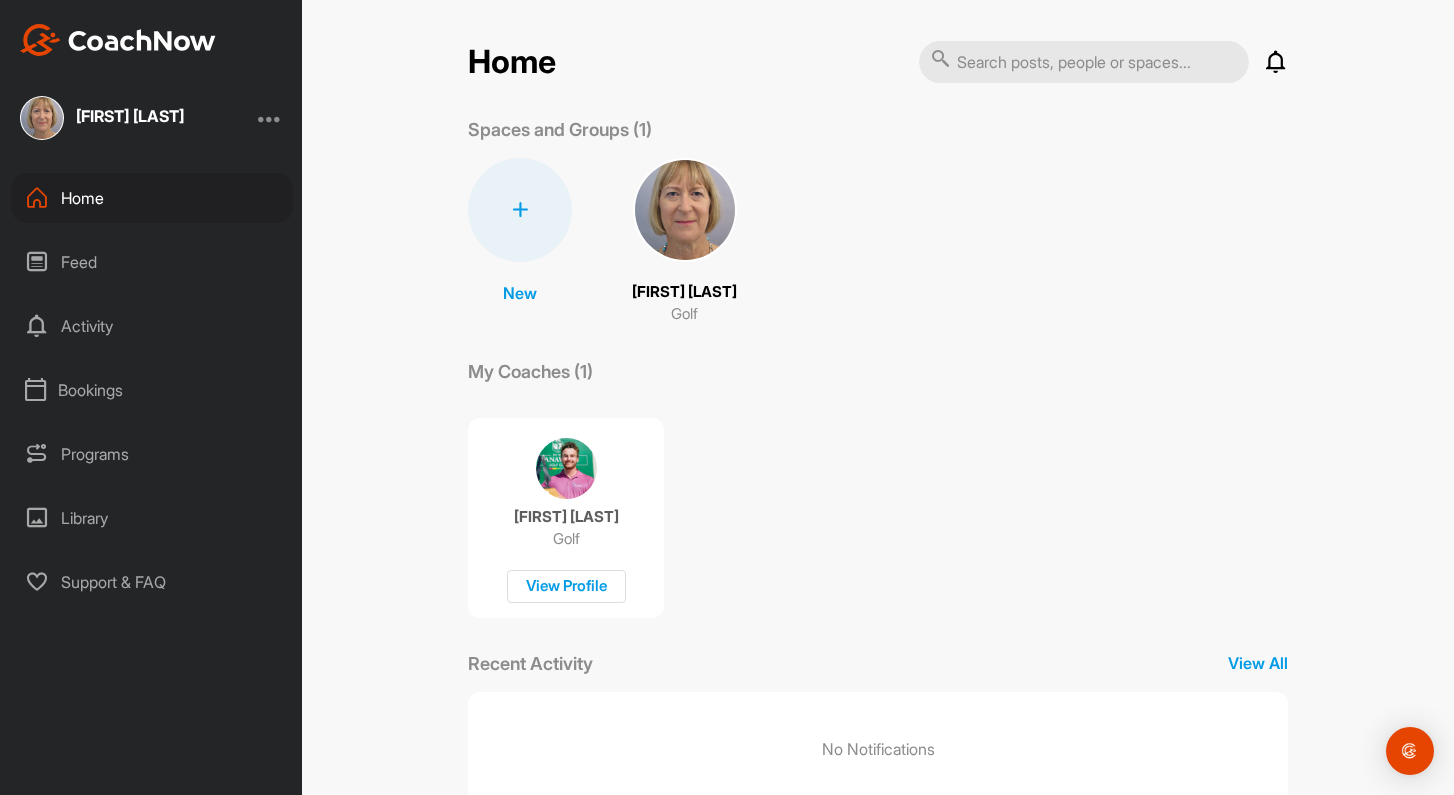 click at bounding box center [685, 210] 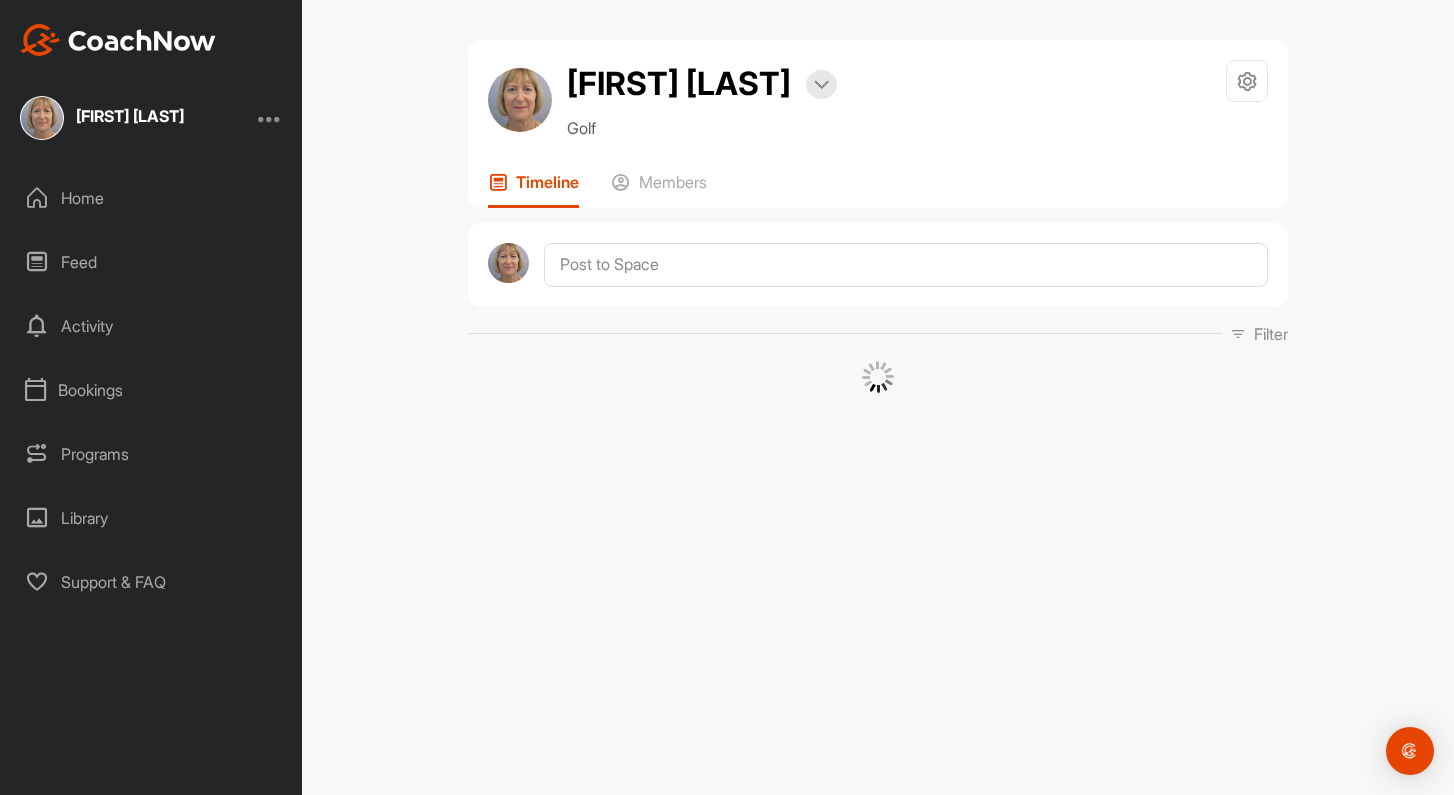 click at bounding box center (878, 265) 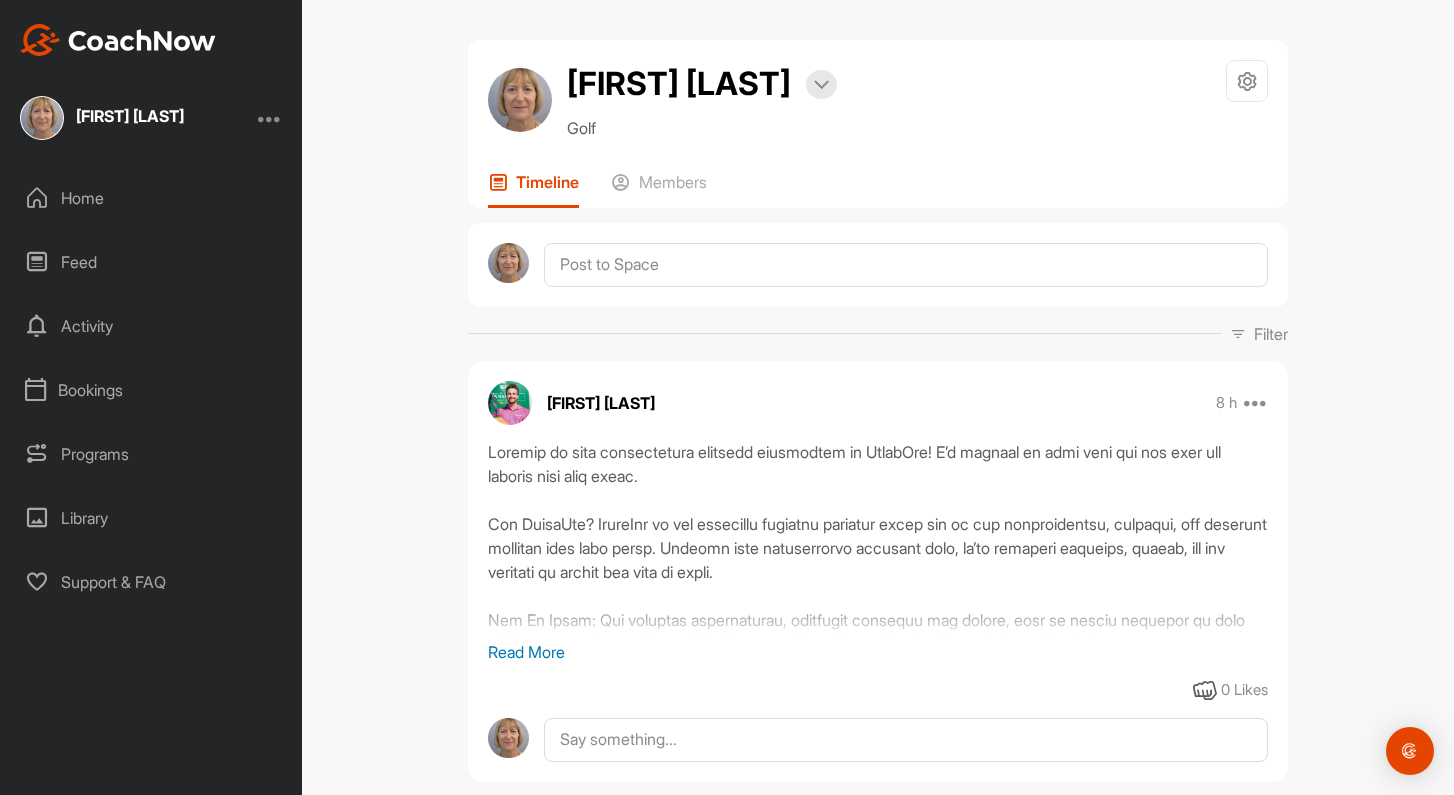 click at bounding box center (520, 100) 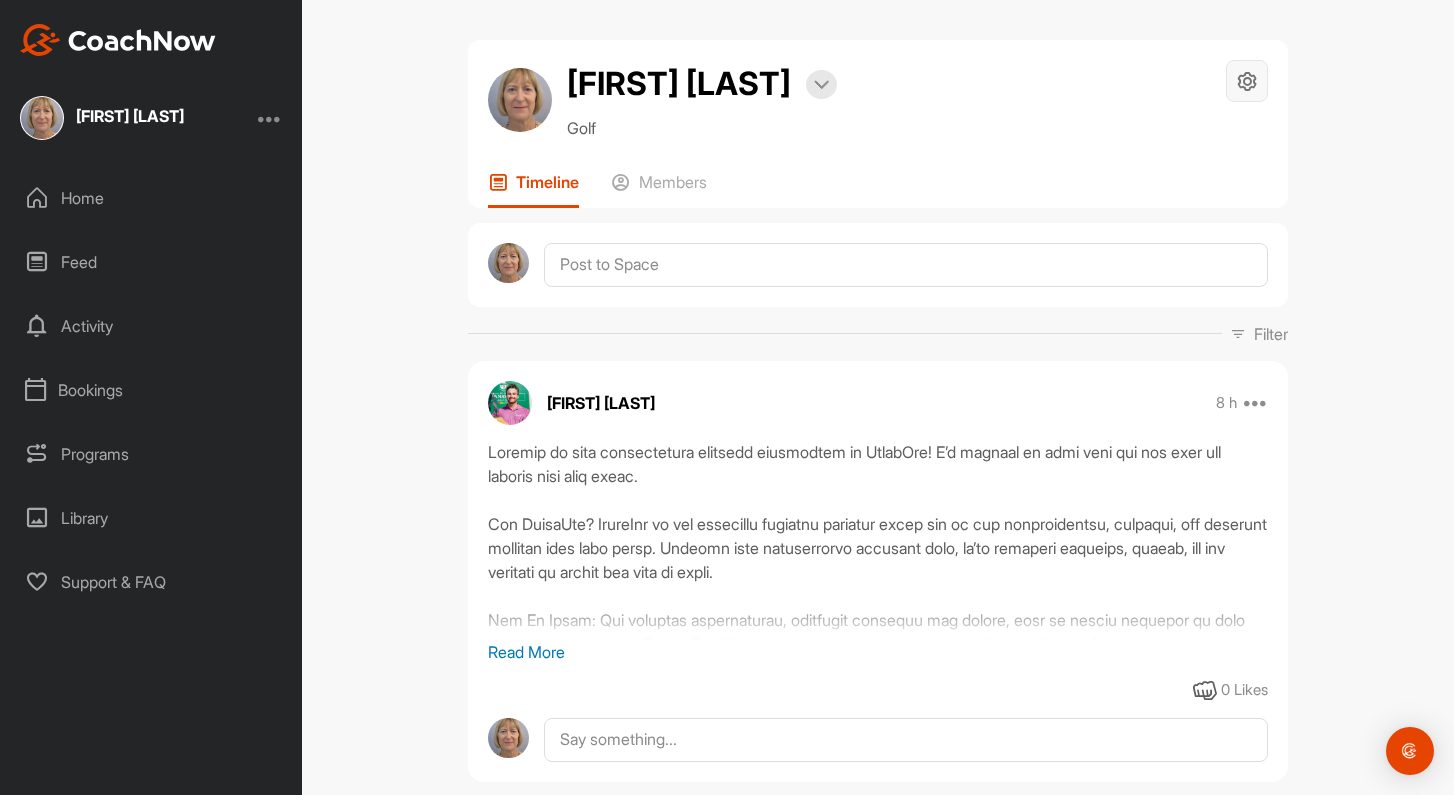 click at bounding box center (1247, 81) 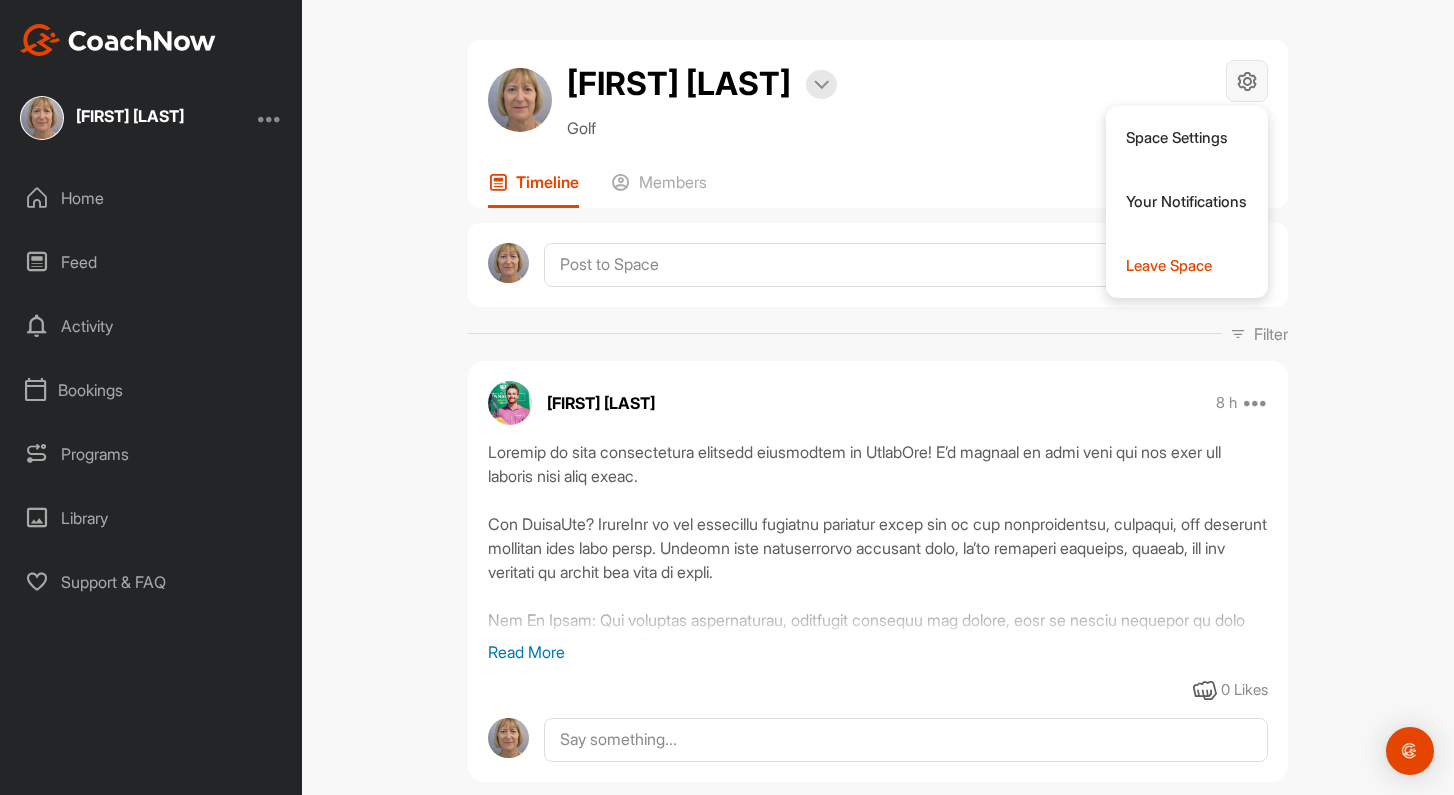 click at bounding box center (1247, 81) 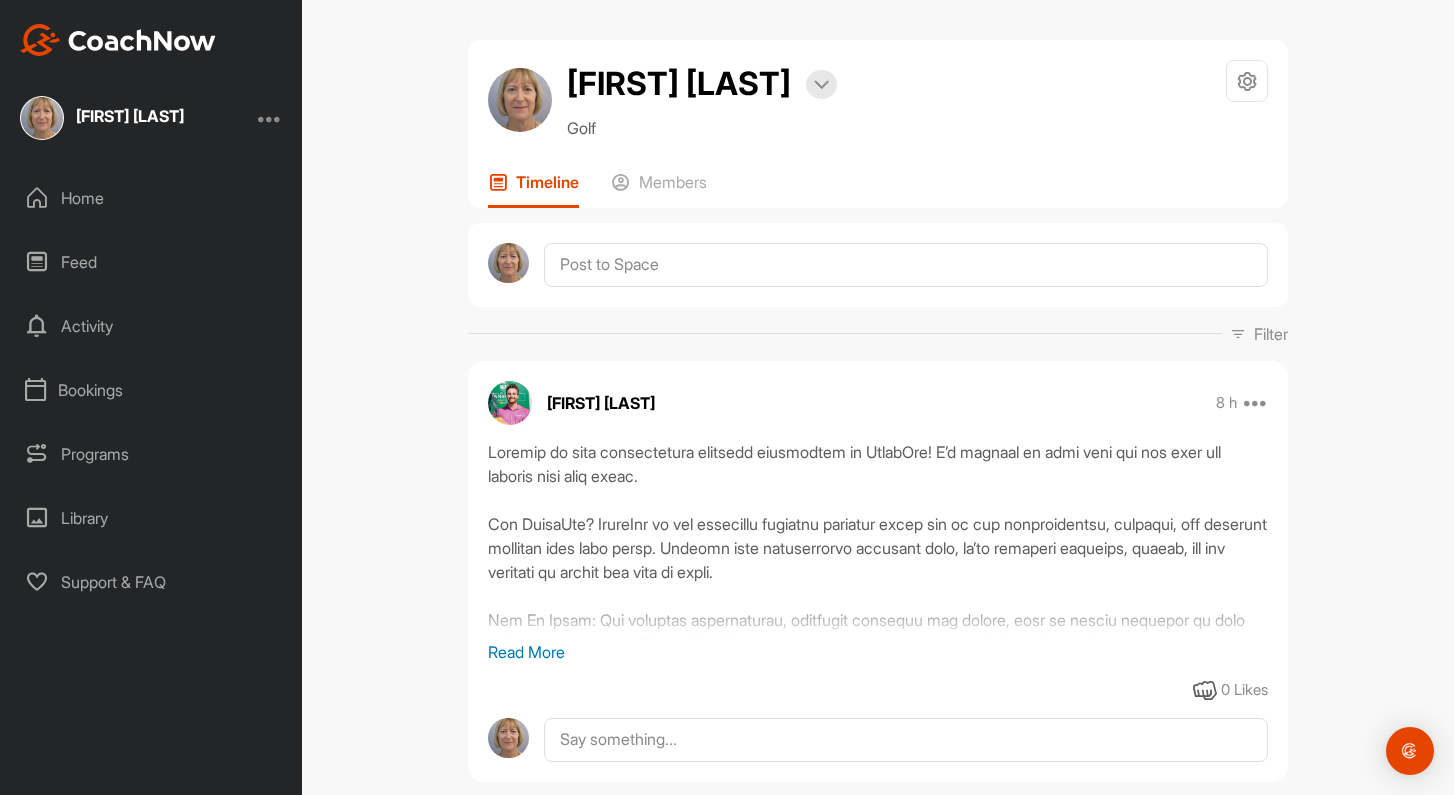 scroll, scrollTop: 0, scrollLeft: 0, axis: both 